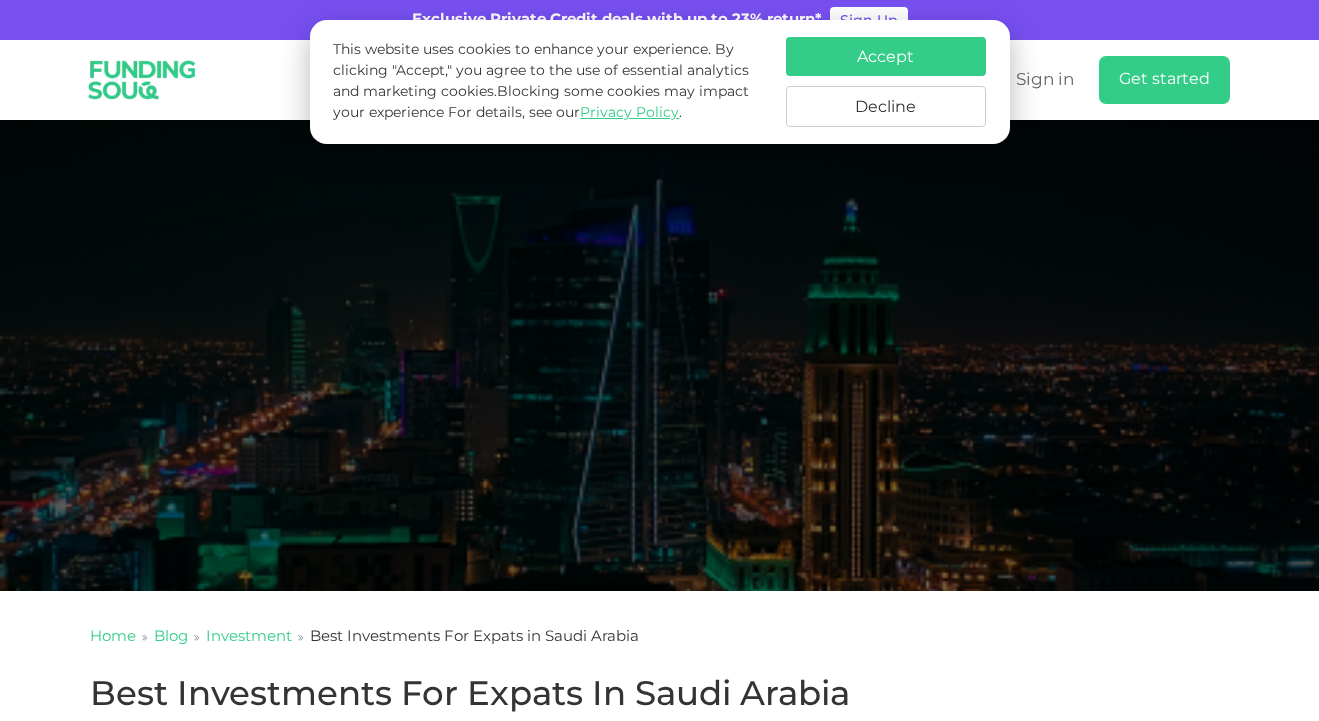 scroll, scrollTop: 0, scrollLeft: 0, axis: both 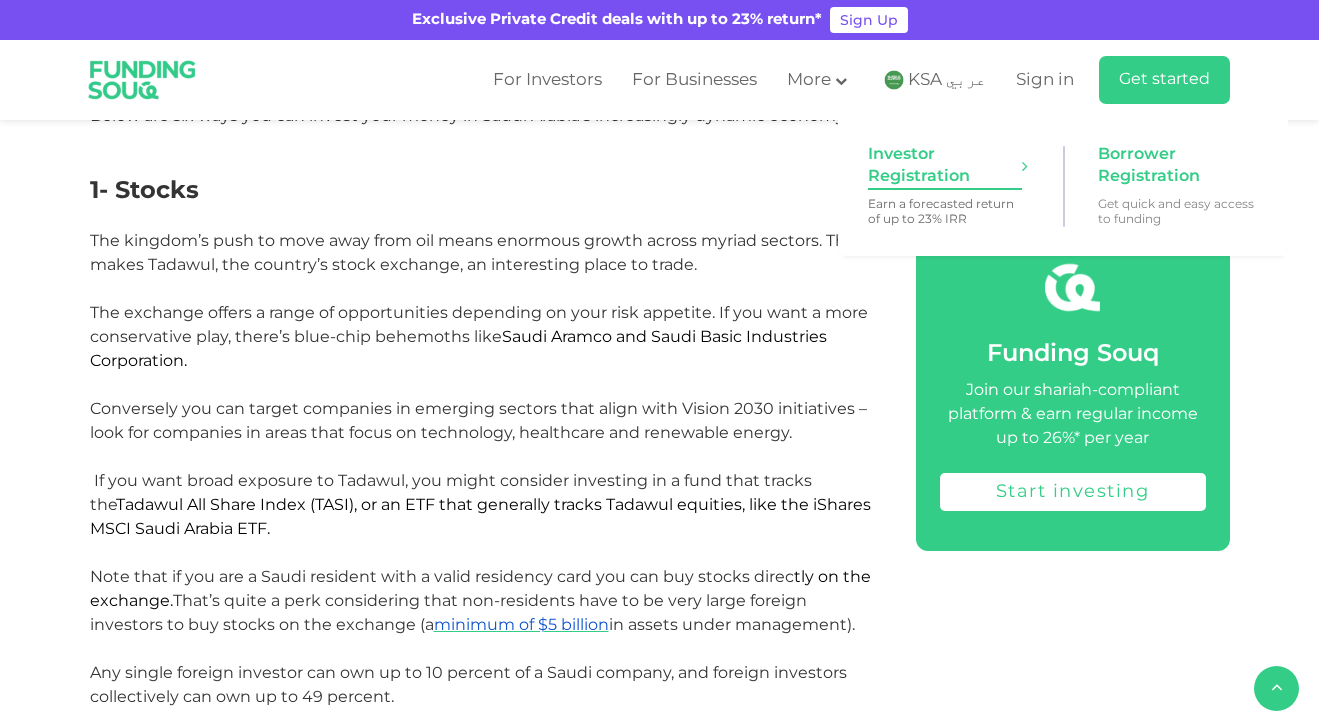click on "Investor Registration" at bounding box center (945, 166) 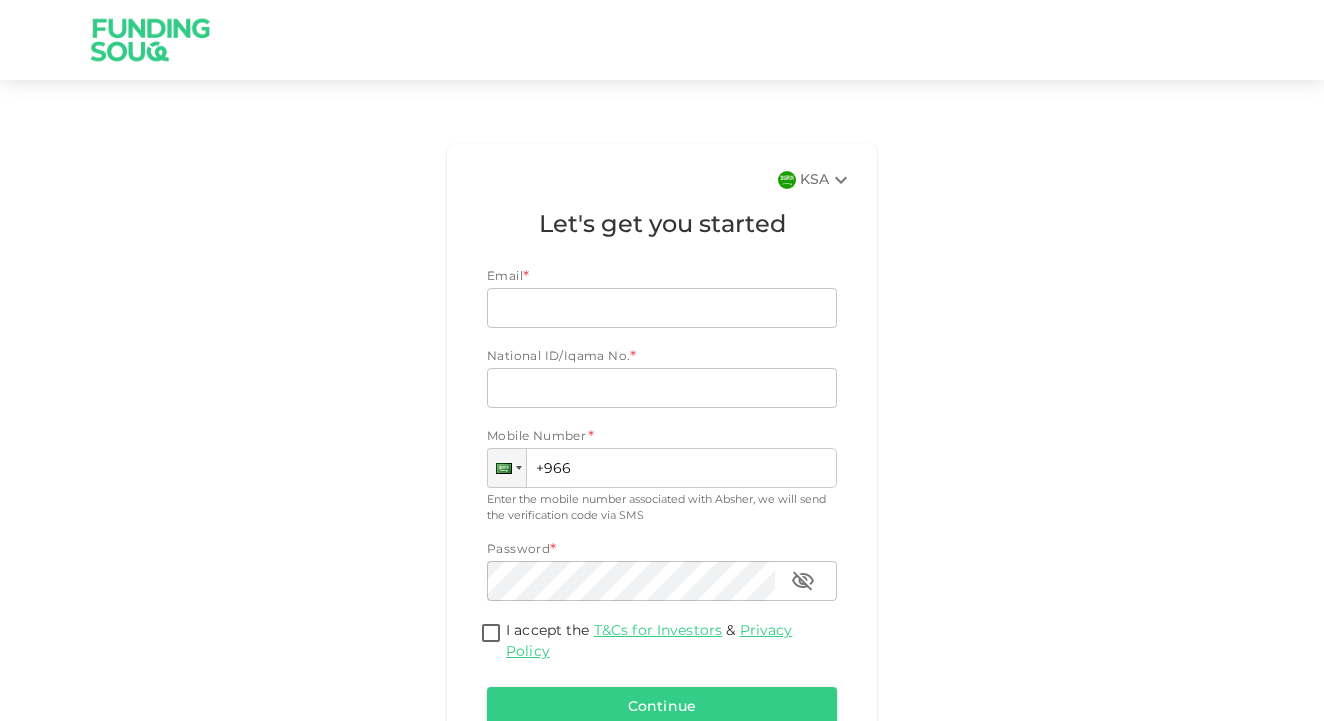 scroll, scrollTop: 0, scrollLeft: 0, axis: both 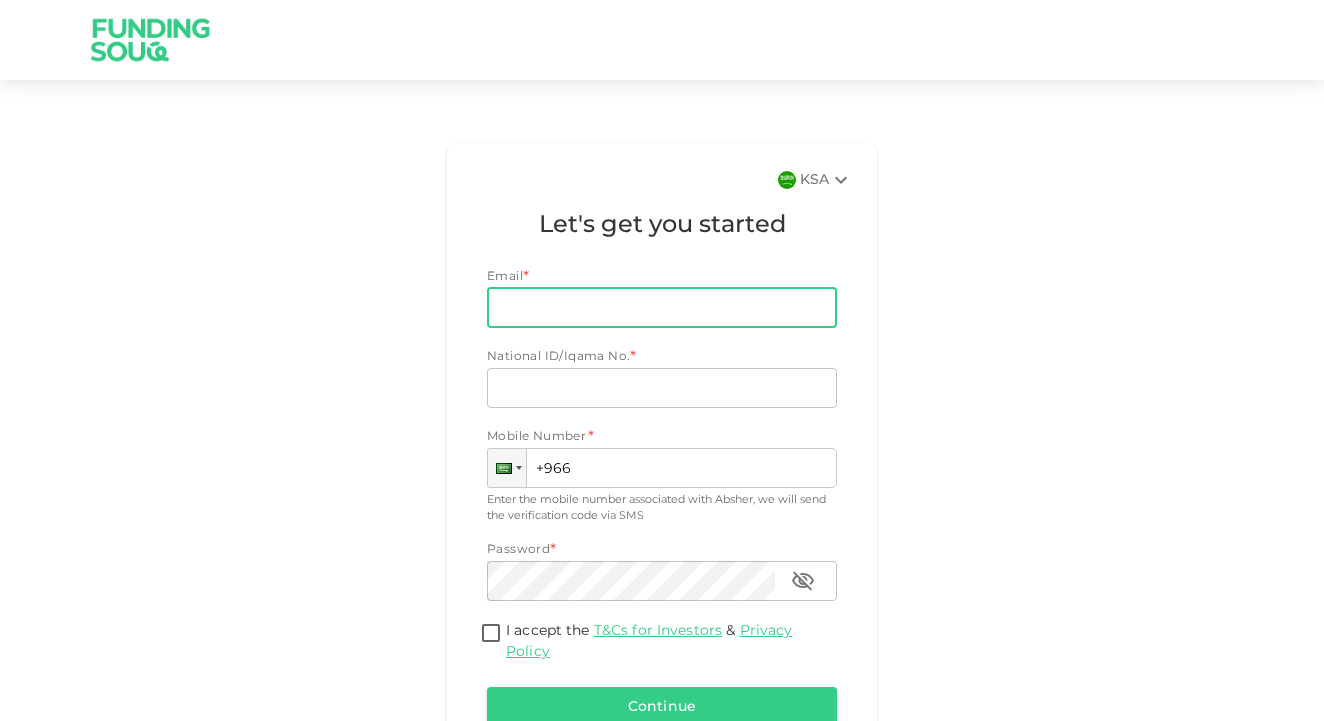 type on "caustwick@hotmail.co.uk" 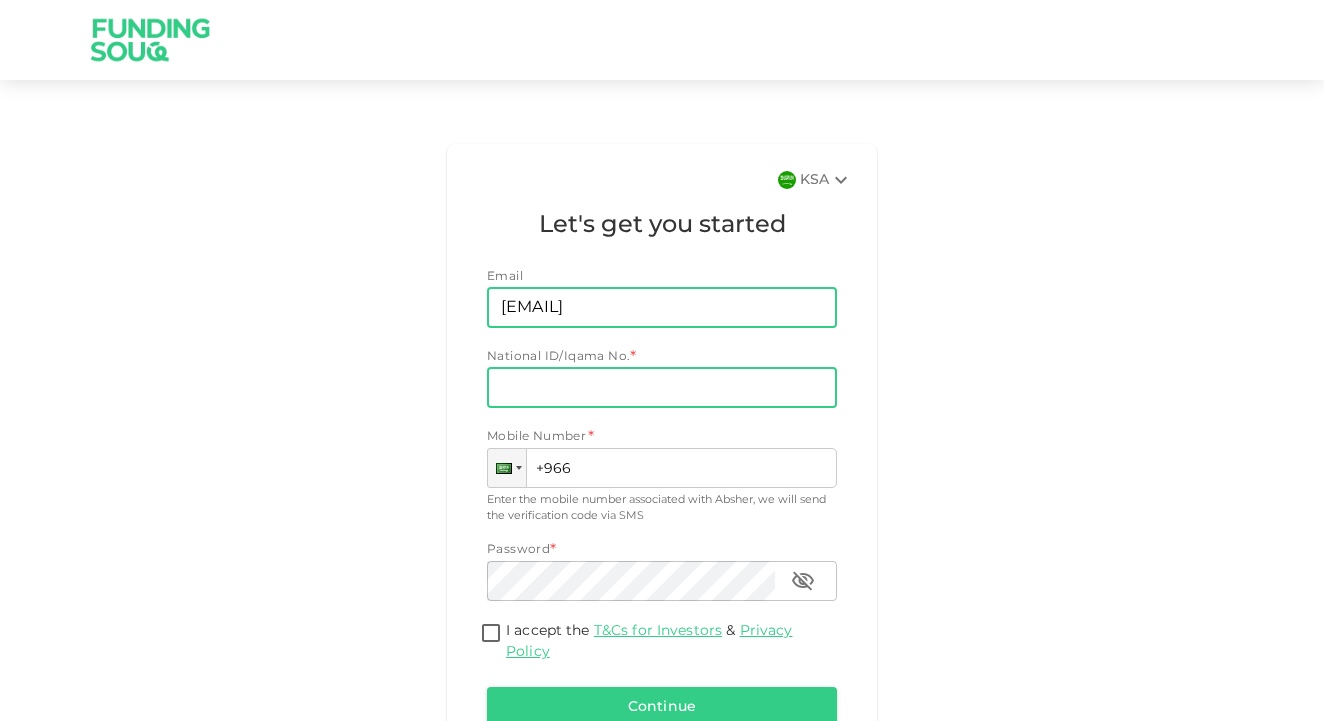 click on "National ID/Iqama No." at bounding box center (662, 388) 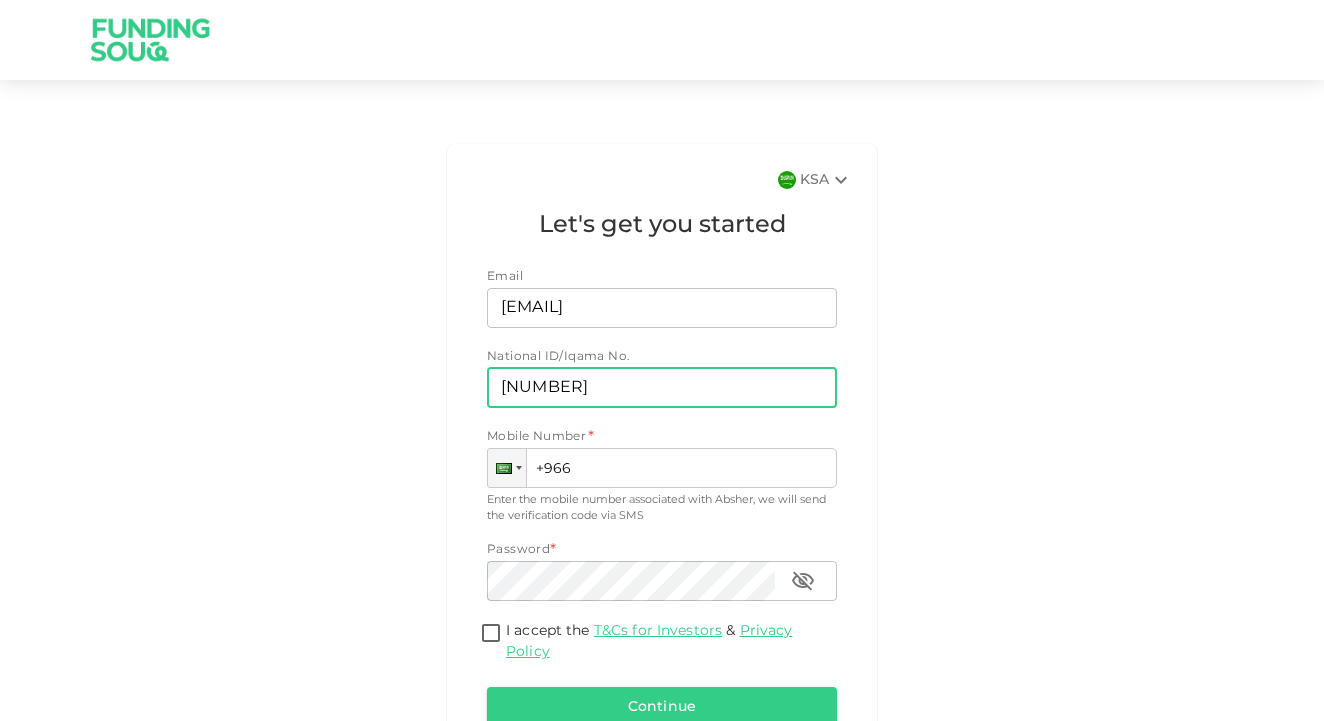 type on "2594979151" 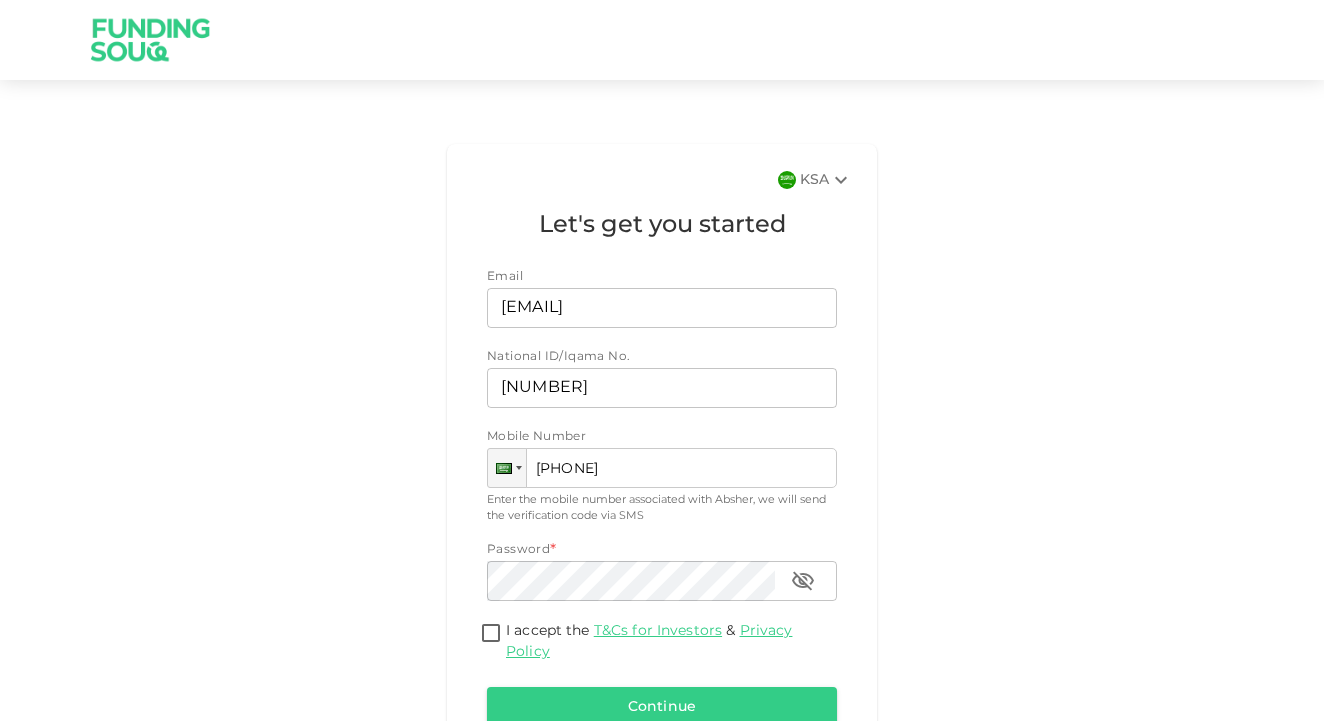 type on "+966 534 213 928" 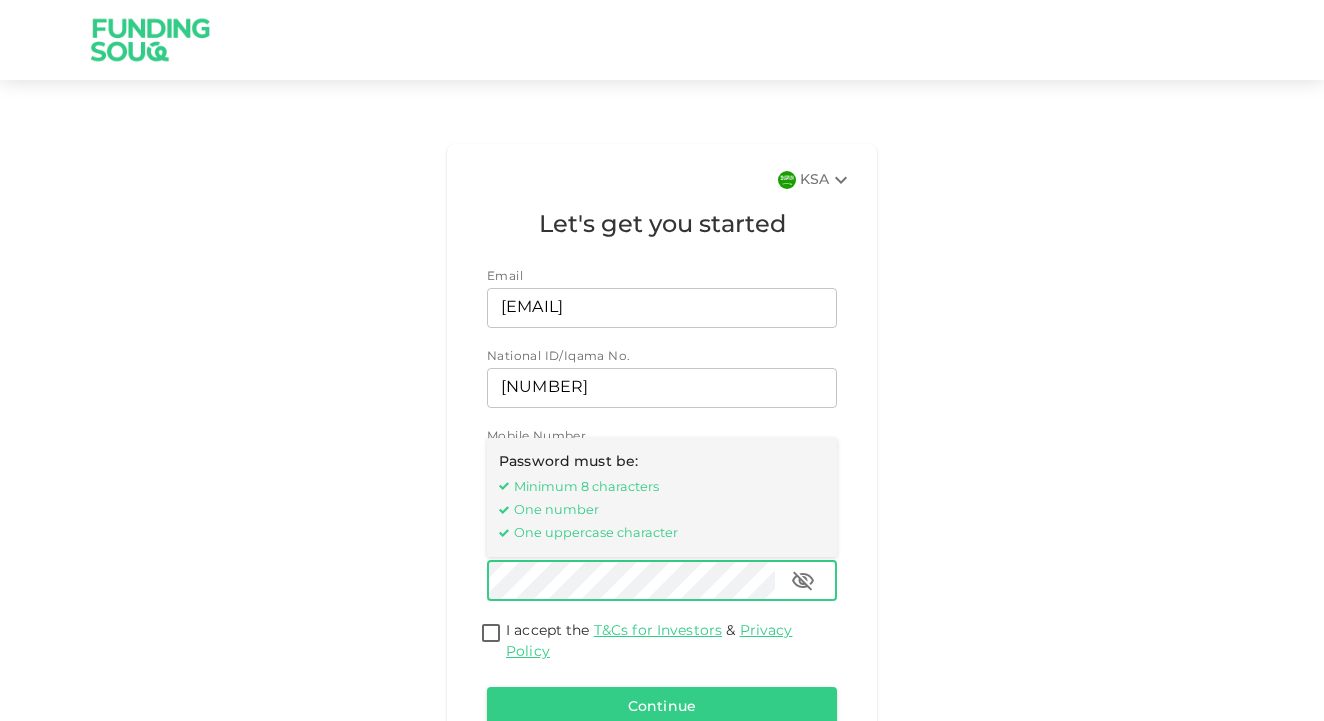 click on "I accept the   T&Cs for Investors   &   Privacy Policy" at bounding box center (491, 634) 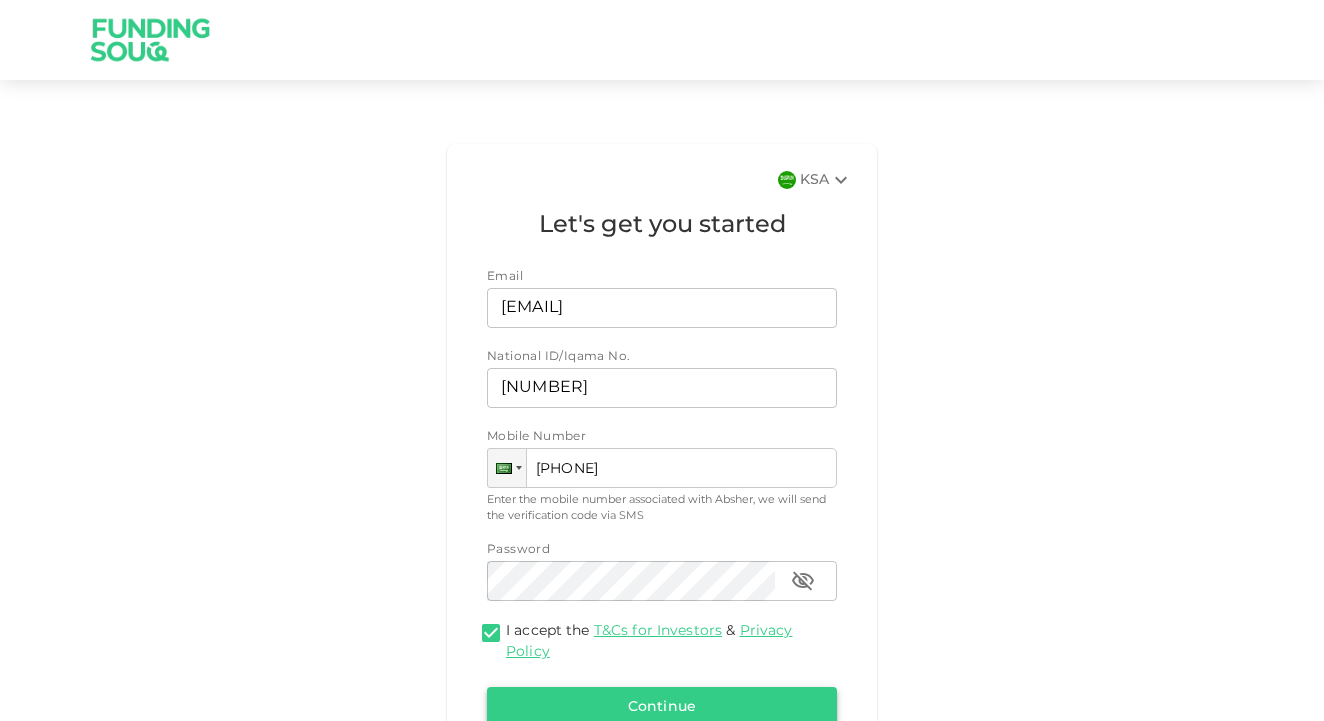 click on "Continue" at bounding box center (662, 707) 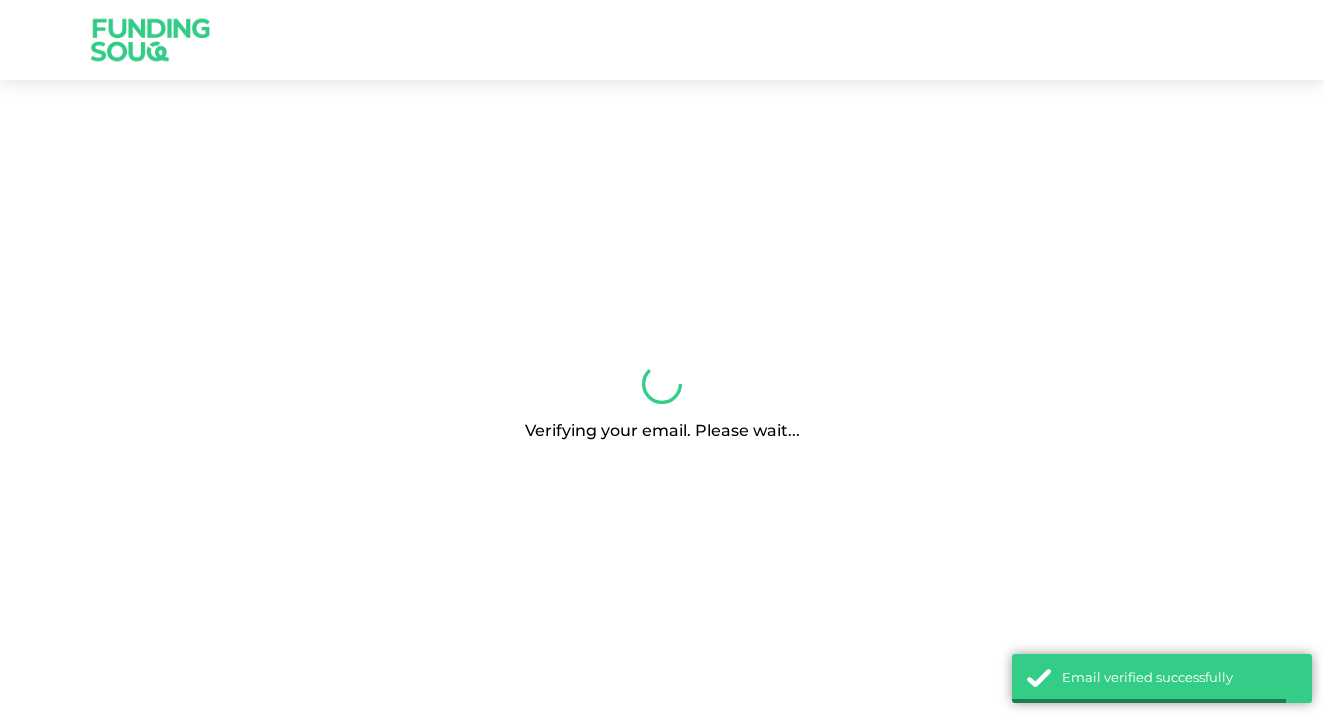 scroll, scrollTop: 0, scrollLeft: 0, axis: both 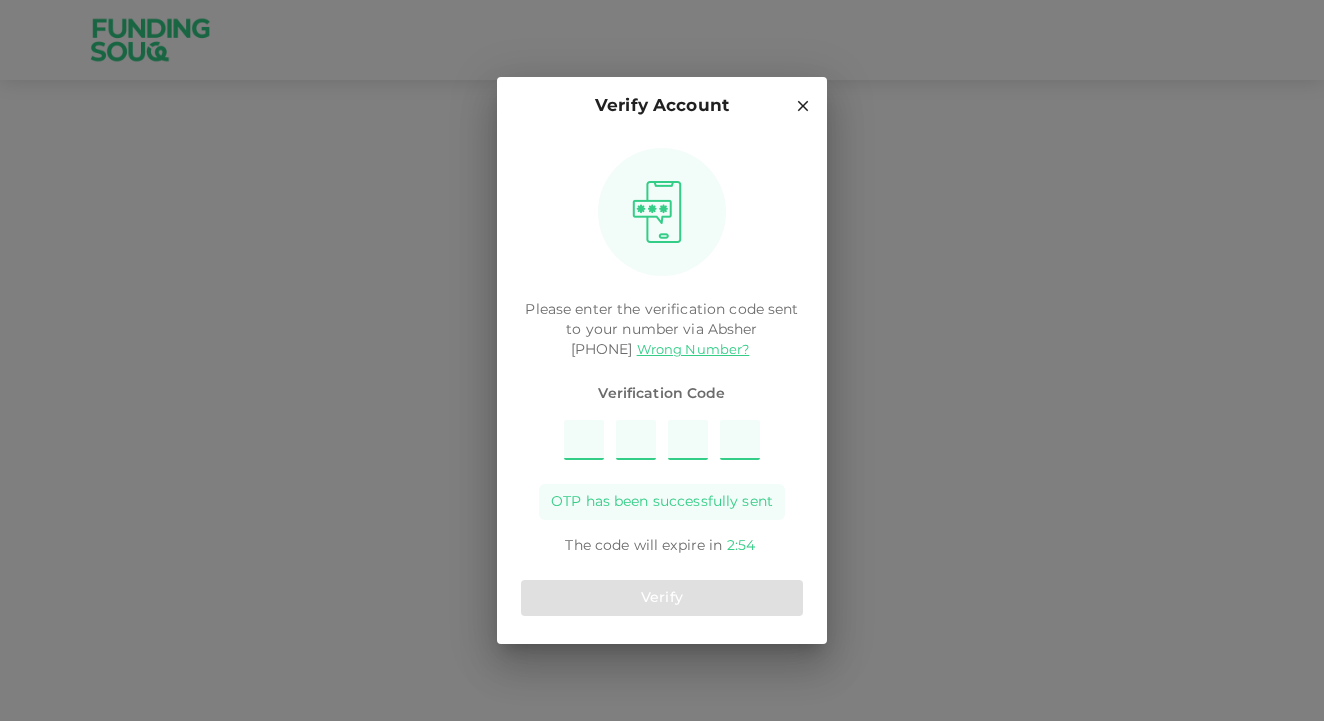 type on "2" 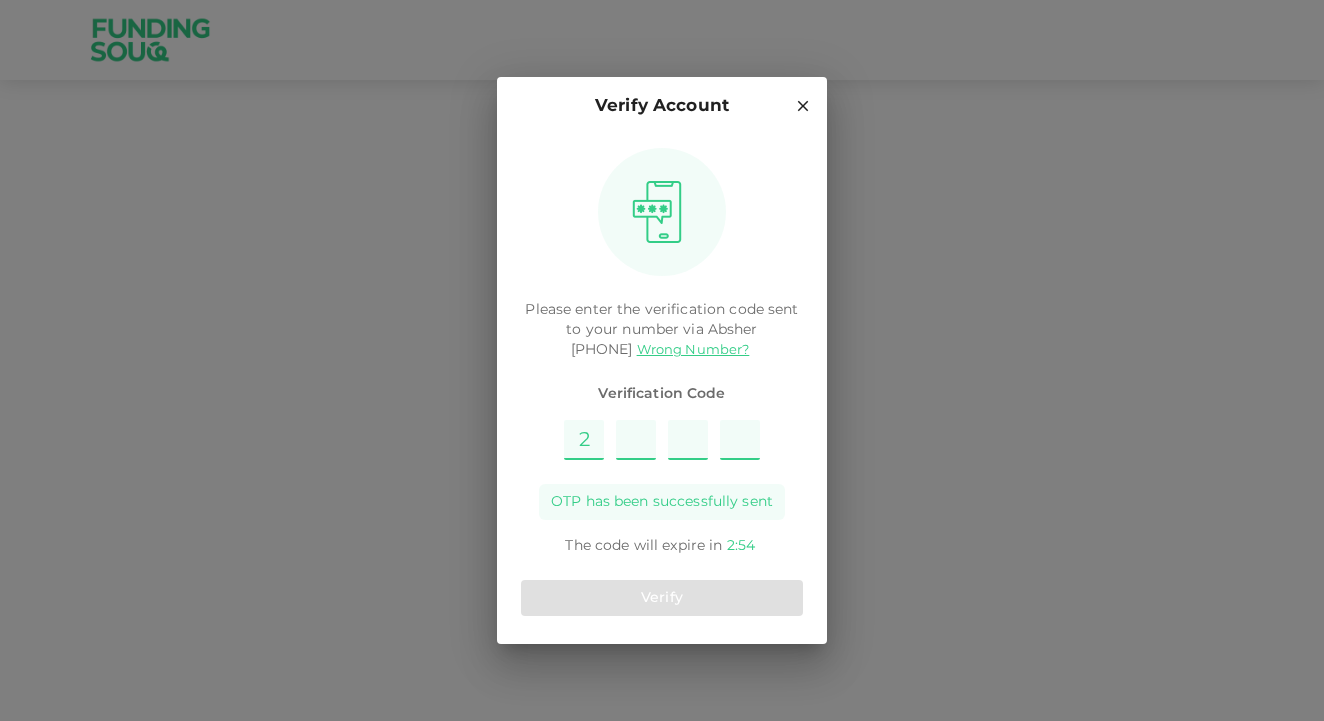 type on "7" 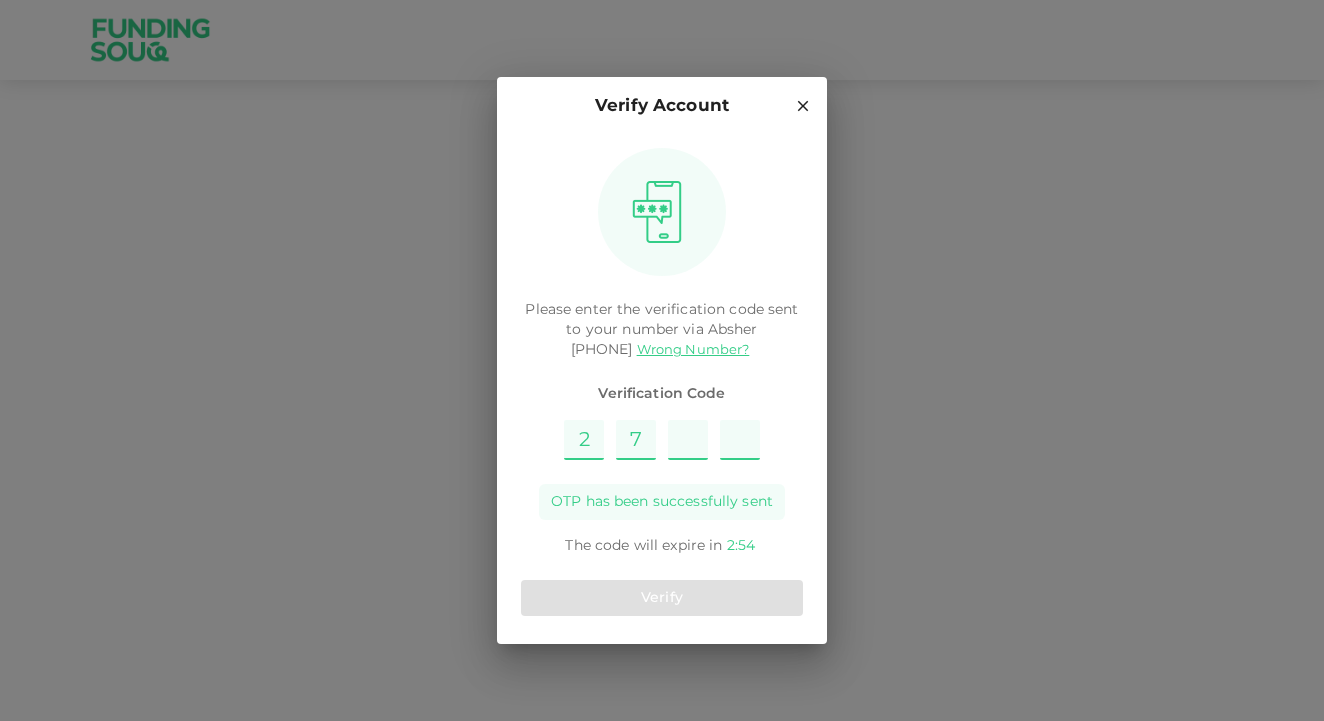 type on "3" 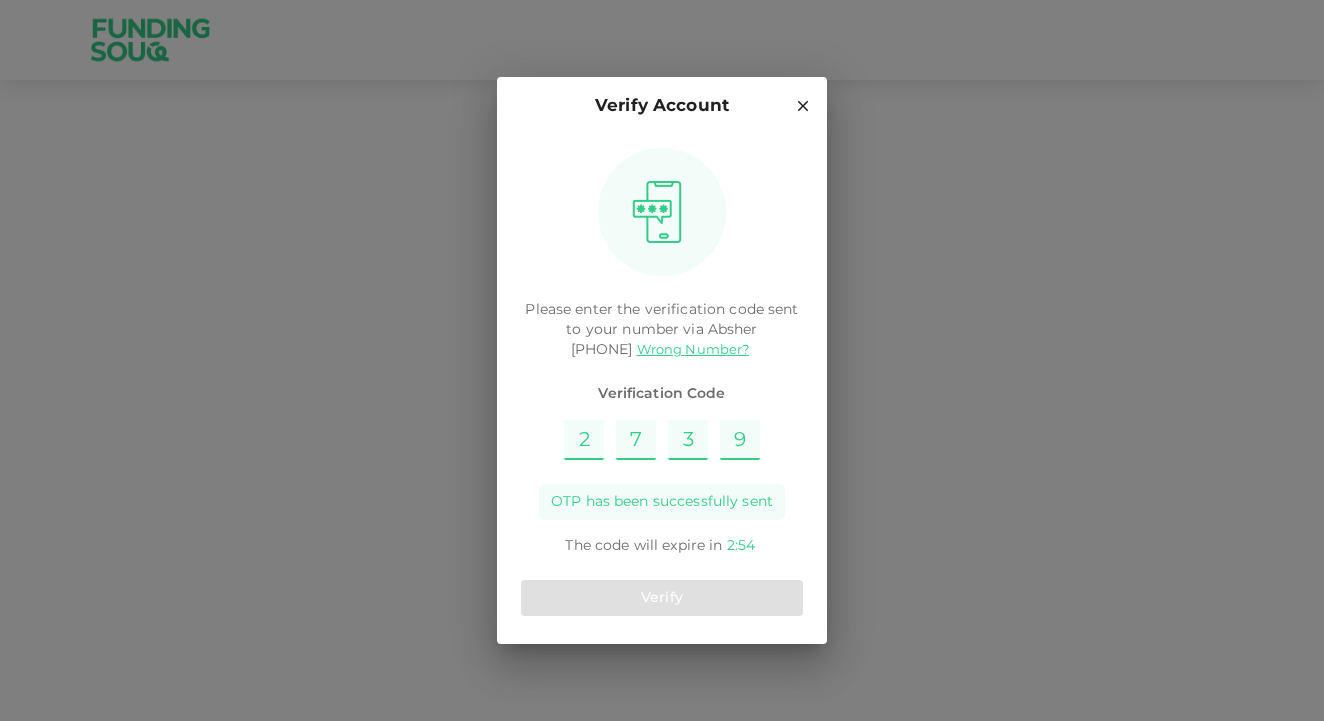 type on "9" 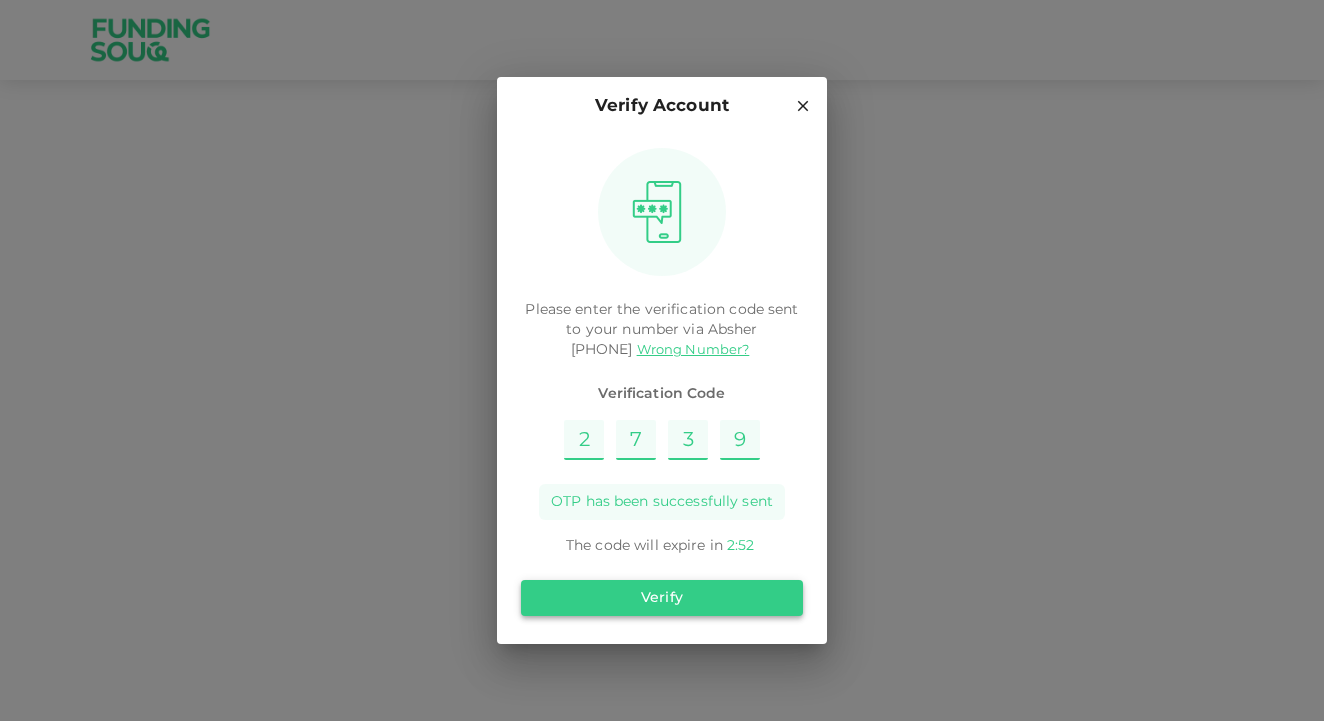 click on "Verify" at bounding box center [662, 598] 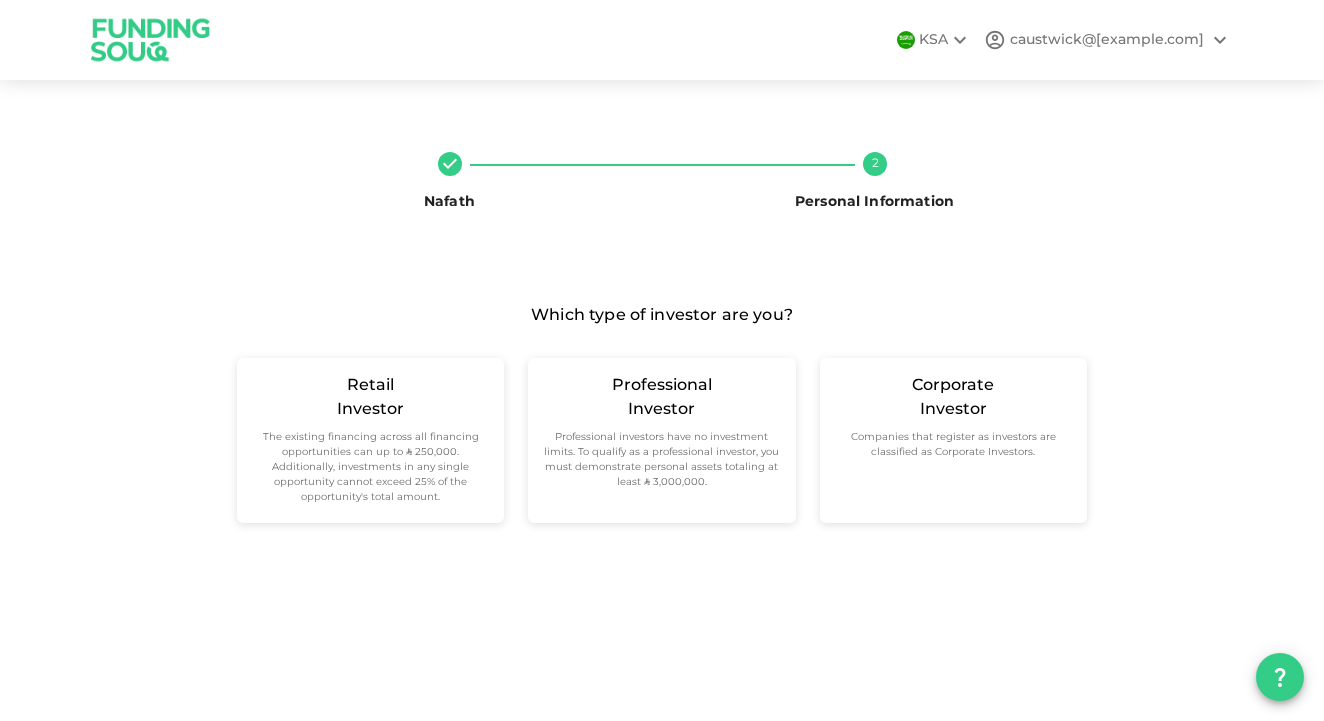 scroll, scrollTop: 0, scrollLeft: 0, axis: both 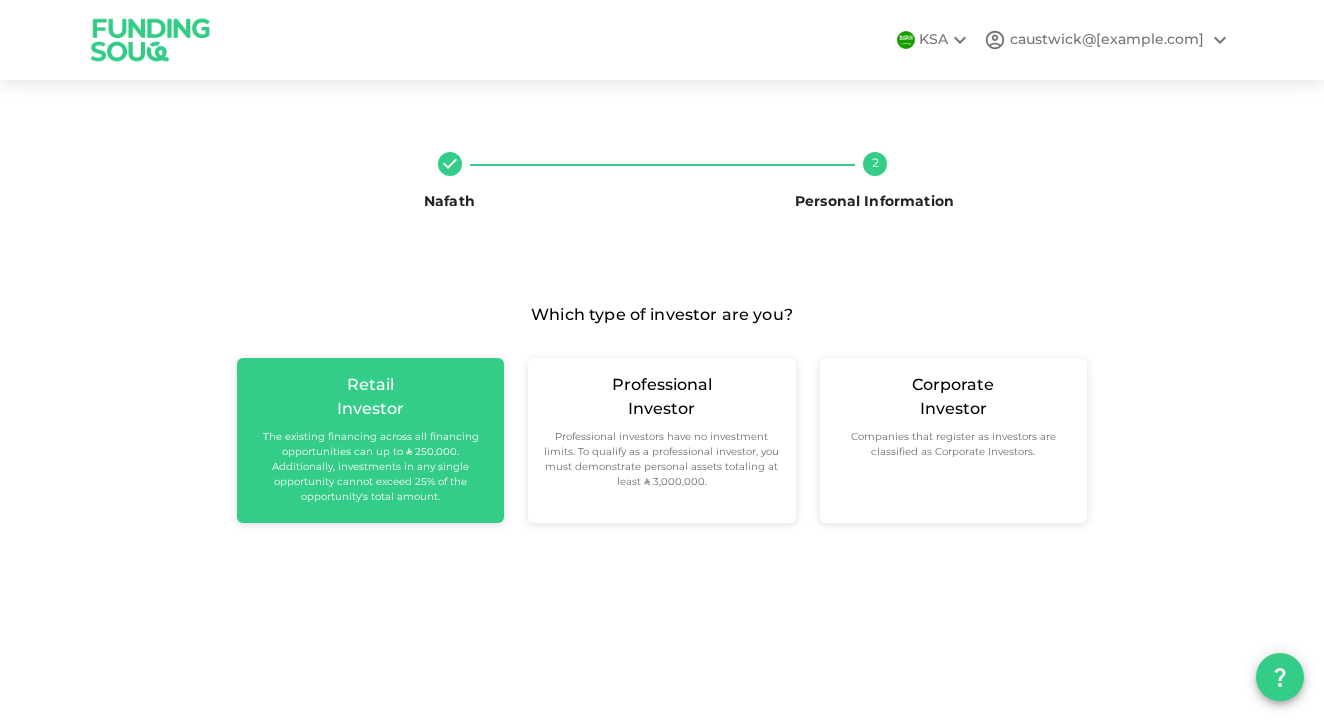 click on "The existing financing across all financing opportunities can up to ʢ 250,000. Additionally, investments in any single opportunity cannot exceed 25% of the opportunity's total amount." at bounding box center [370, 467] 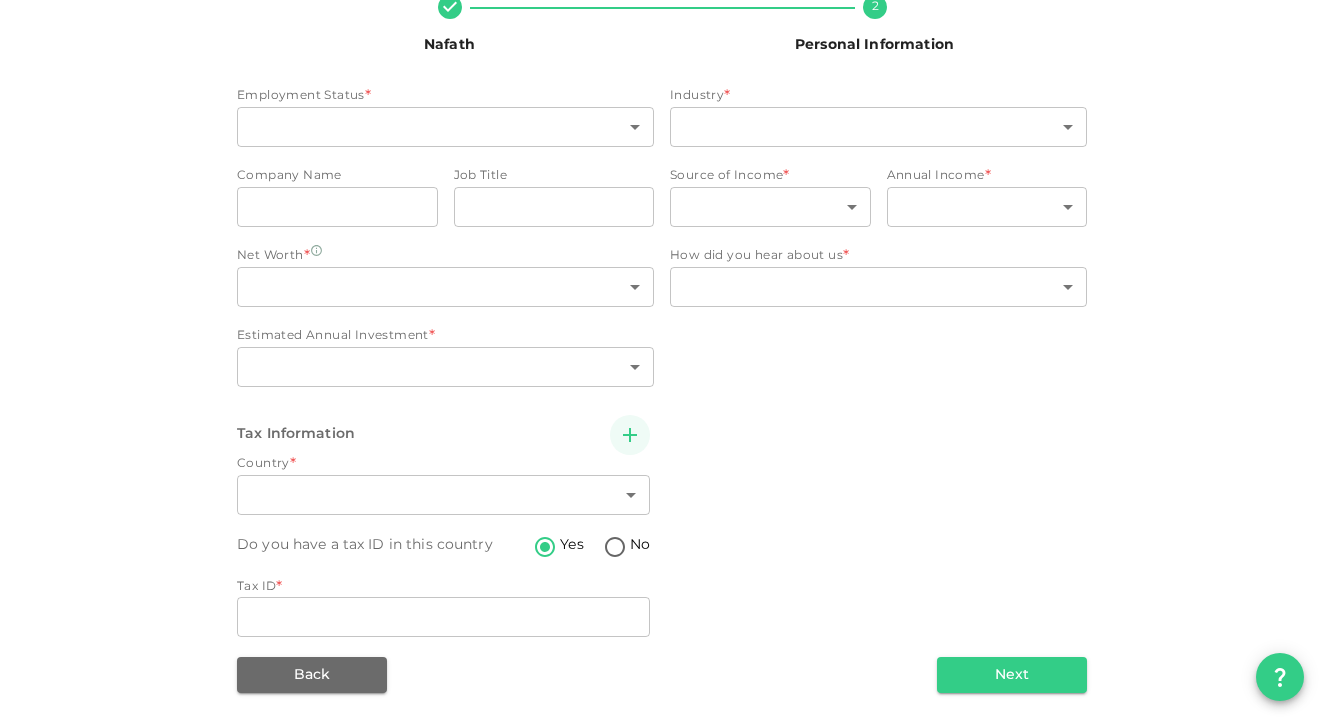 scroll, scrollTop: 156, scrollLeft: 0, axis: vertical 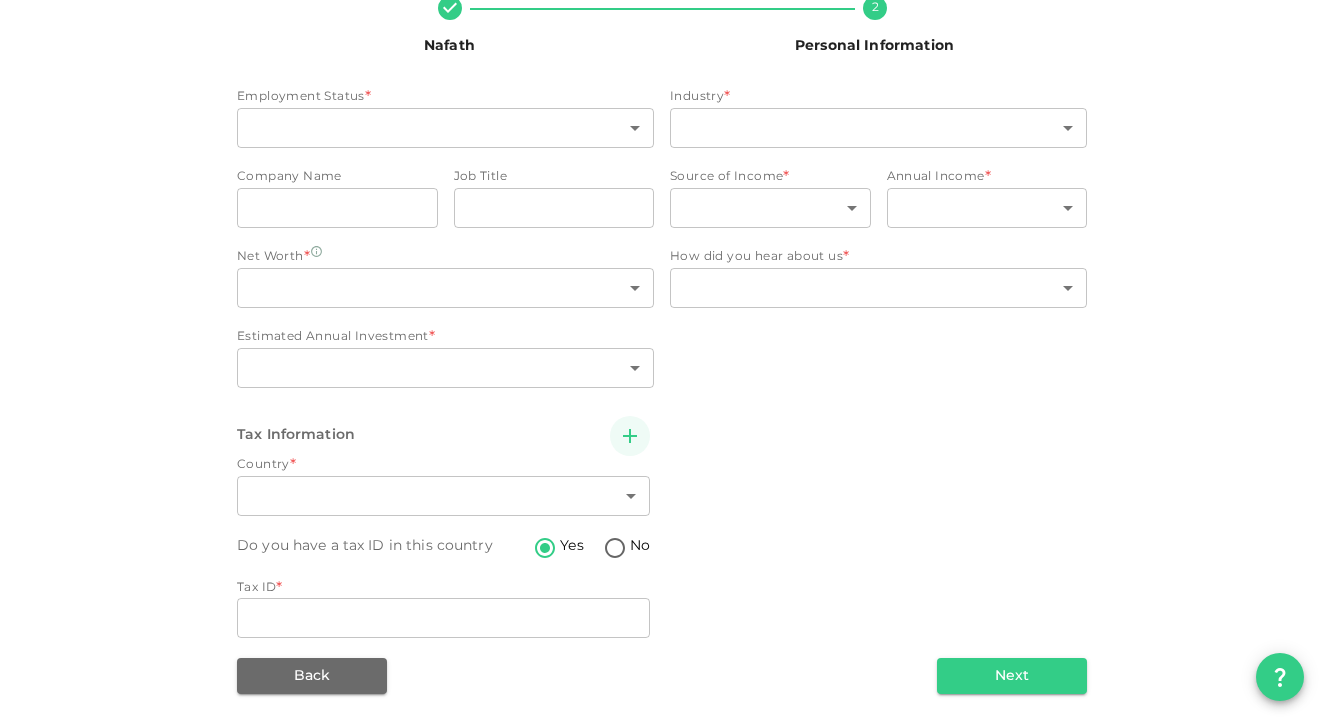 click on "No" at bounding box center (615, 549) 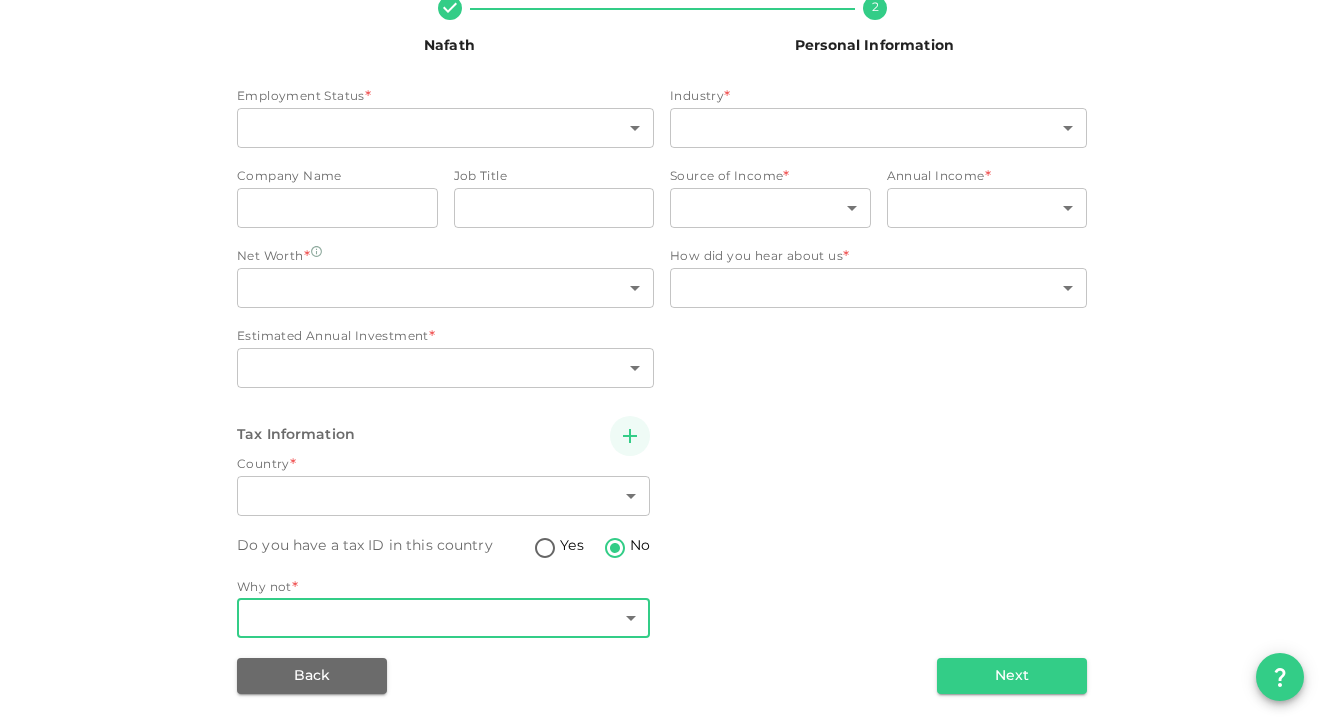 click on "KSA caustwick@hotmail.co.uk Nafath 2 Personal Information   Employment Status * ​ ​   Industry * ​ ​   Company Name companyName companyName   Job Title jobTitle jobTitle   Source of Income * ​ ​   Annual Income * ​ ​   Net Worth * ​ ​   Estimated Annual Investment * ​ ​   How did you hear about us * ​ ​   Tax Information   Country * ​ ​ Do you have a tax ID in this country Yes No   Why not * ​ ​ Back Next" at bounding box center [662, 360] 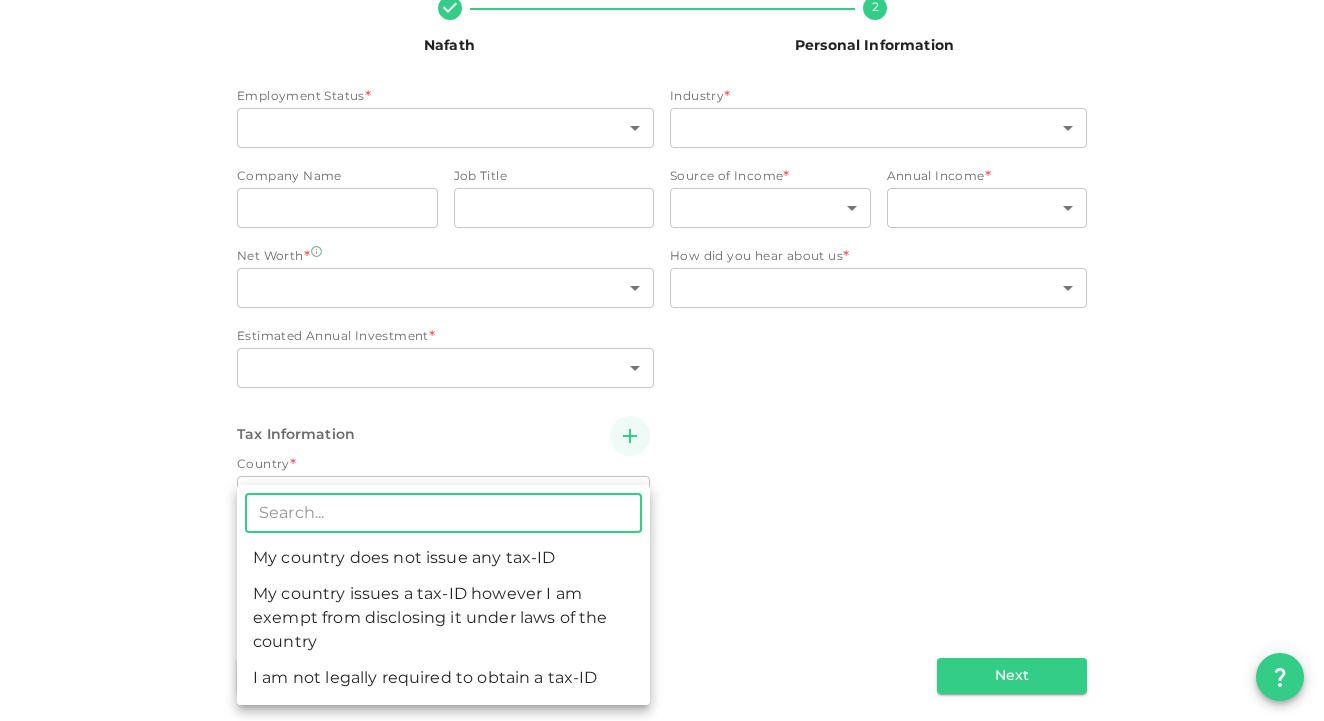 click on "My country does not issue any tax-ID" at bounding box center (443, 559) 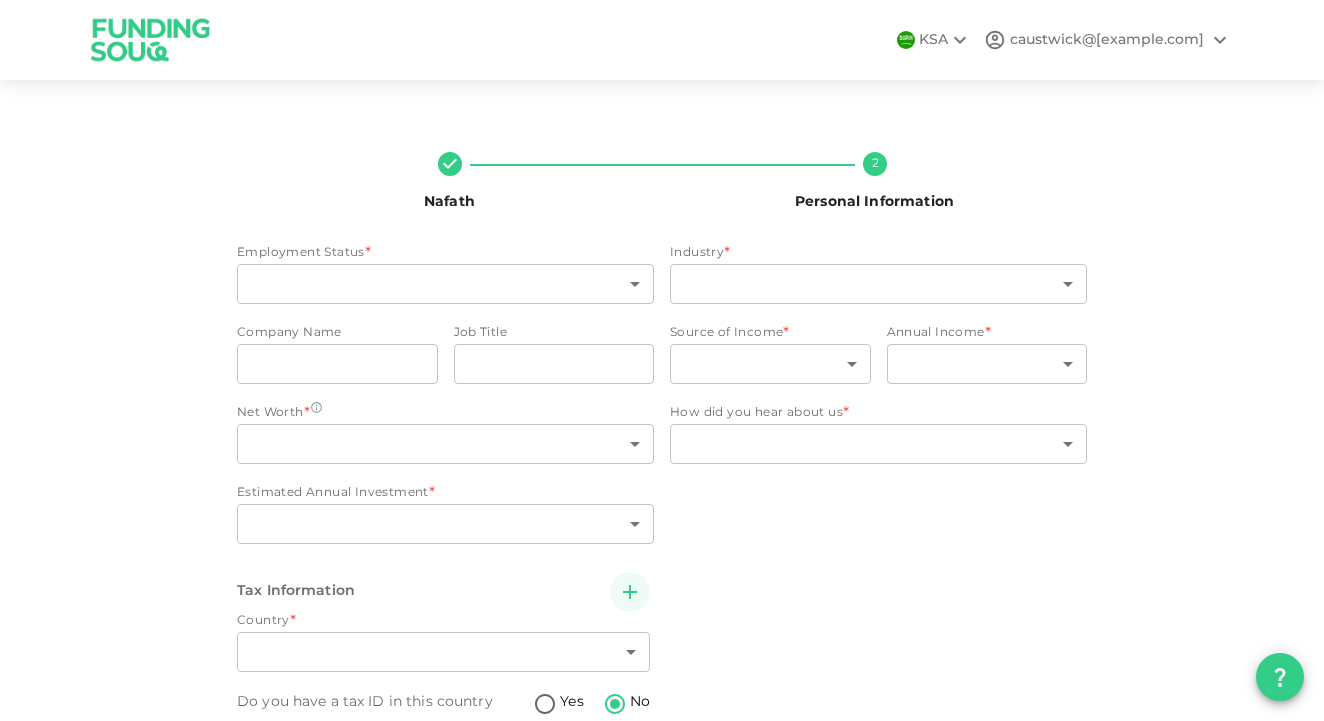 scroll, scrollTop: 0, scrollLeft: 0, axis: both 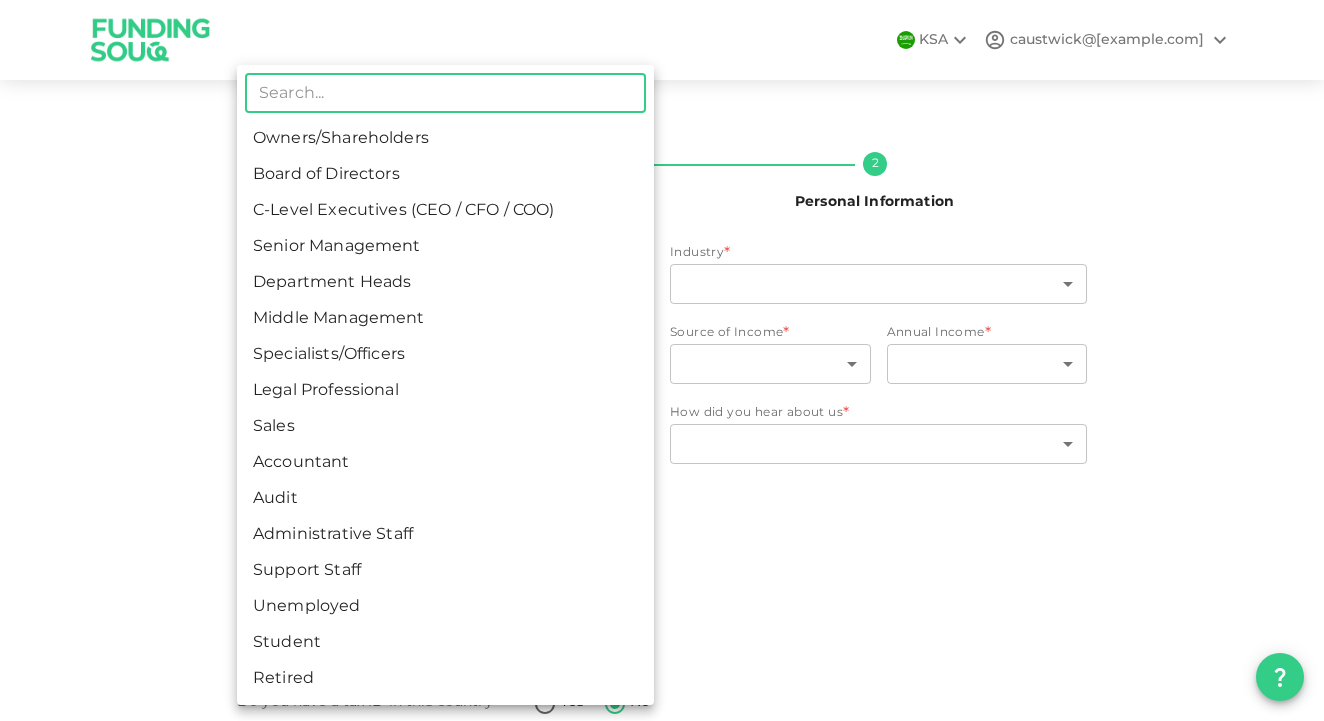 click on "KSA caustwick@hotmail.co.uk Nafath 2 Personal Information   Employment Status * ​ ​   Industry * ​ ​   Company Name companyName companyName   Job Title jobTitle jobTitle   Source of Income * ​ ​   Annual Income * ​ ​   Net Worth * ​ ​   Estimated Annual Investment * ​ ​   How did you hear about us * ​ ​   Tax Information   Country * ​ ​ Do you have a tax ID in this country Yes No   Why not My country does not issue any tax-ID 1 ​ Back Next
​ Owners/Shareholders Board of Directors C-Level Executives (CEO / CFO / COO) Senior Management Department Heads Middle Management Specialists/Officers Legal Professional Sales Accountant Audit Administrative Staff Support Staff Unemployed Student Retired" at bounding box center (662, 360) 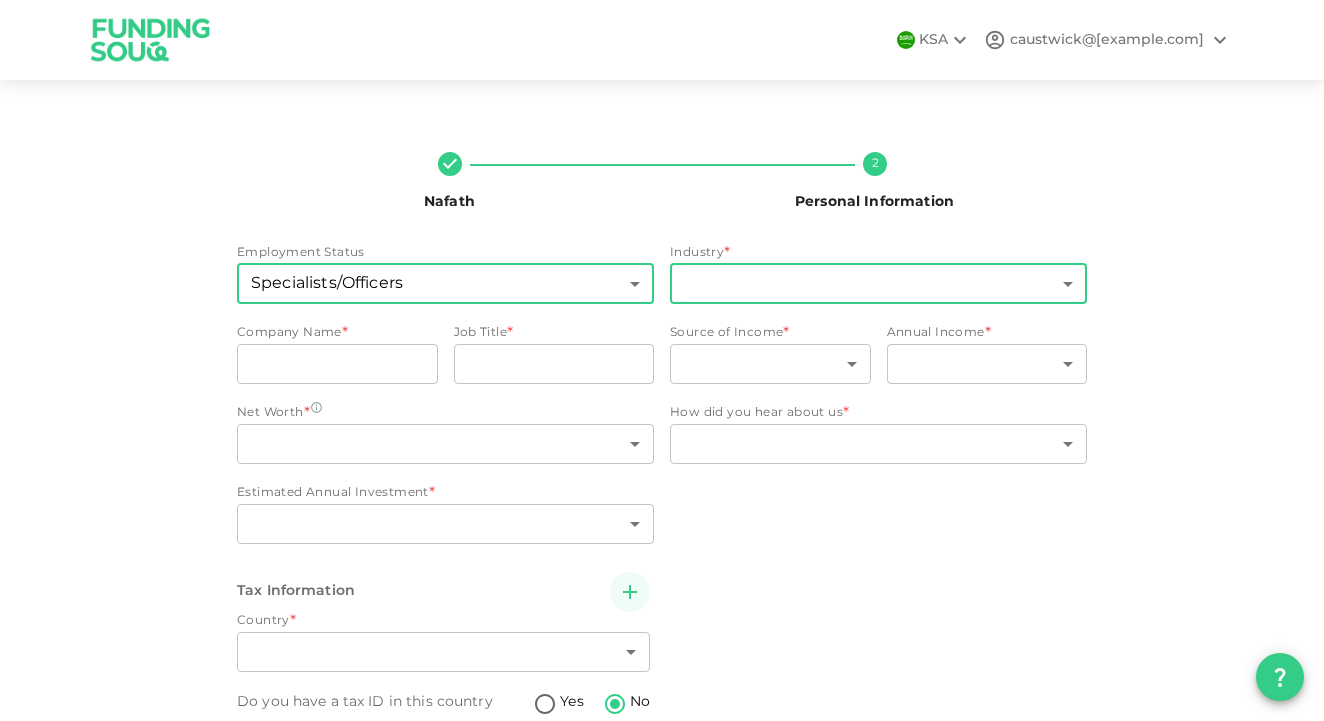 click on "KSA caustwick@hotmail.co.uk Nafath 2 Personal Information   Employment Status Specialists/Officers 7 ​   Industry * ​ ​   Company Name * companyName companyName   Job Title * jobTitle jobTitle   Source of Income * ​ ​   Annual Income * ​ ​   Net Worth * ​ ​   Estimated Annual Investment * ​ ​   How did you hear about us * ​ ​   Tax Information   Country * ​ ​ Do you have a tax ID in this country Yes No   Why not My country does not issue any tax-ID 1 ​ Back Next" at bounding box center [662, 360] 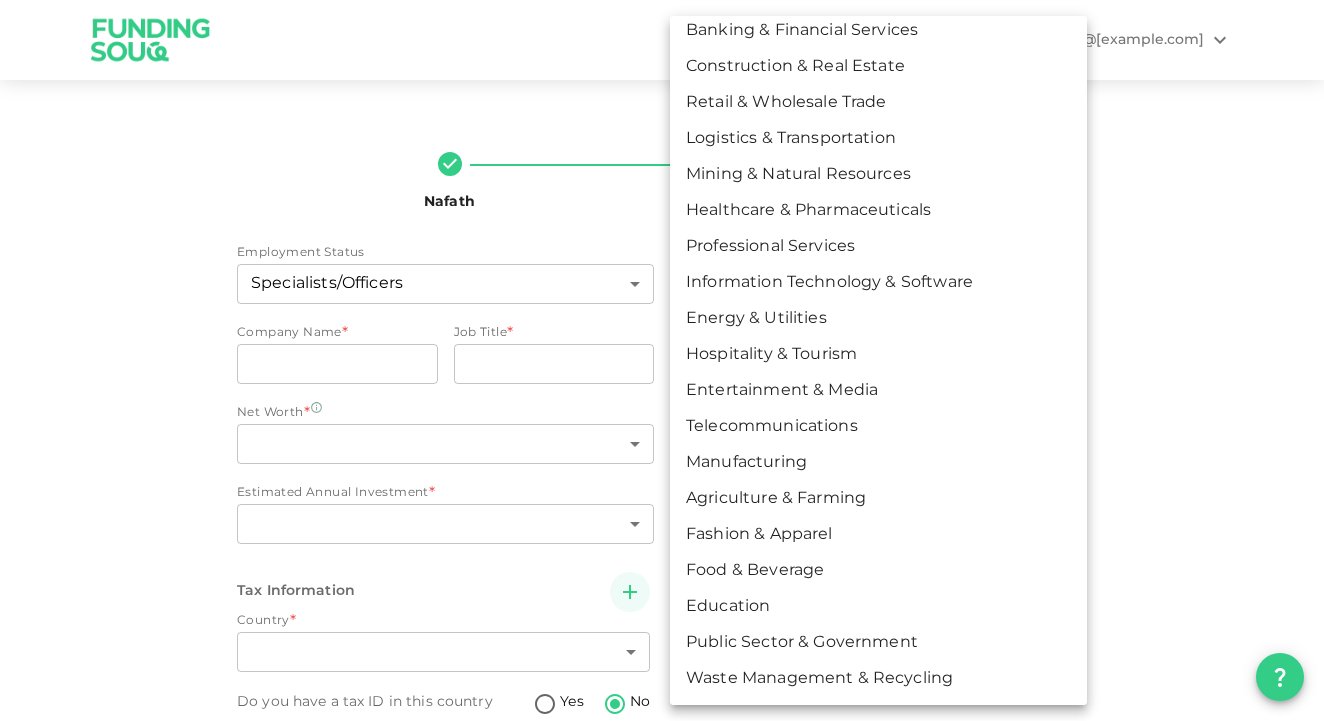 scroll, scrollTop: 59, scrollLeft: 0, axis: vertical 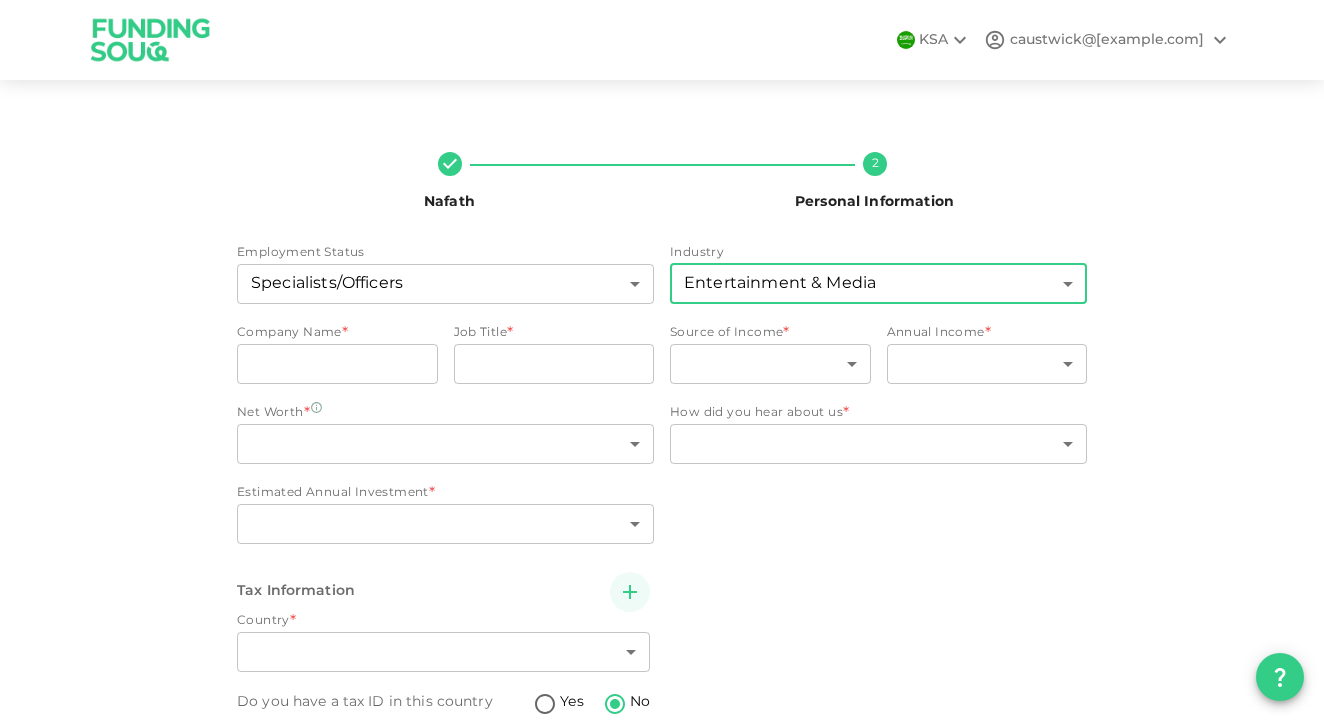 type on "11" 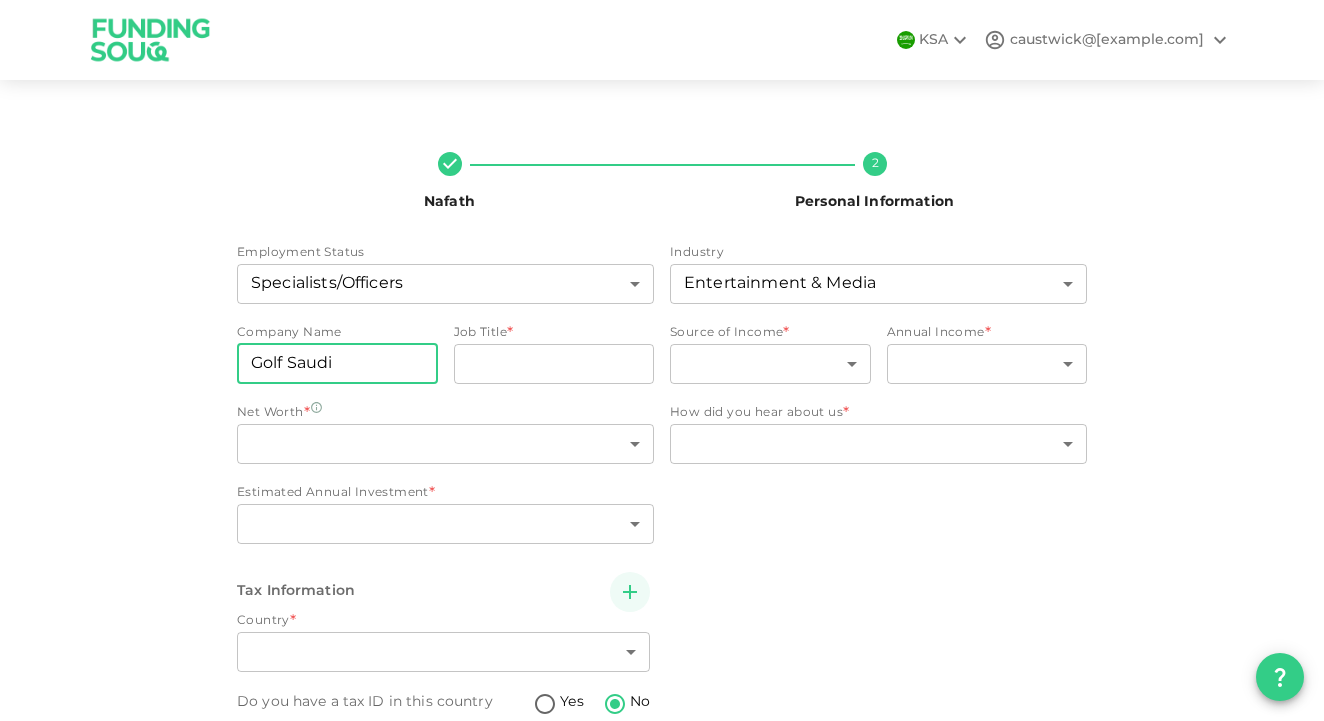 type on "Golf Saudi" 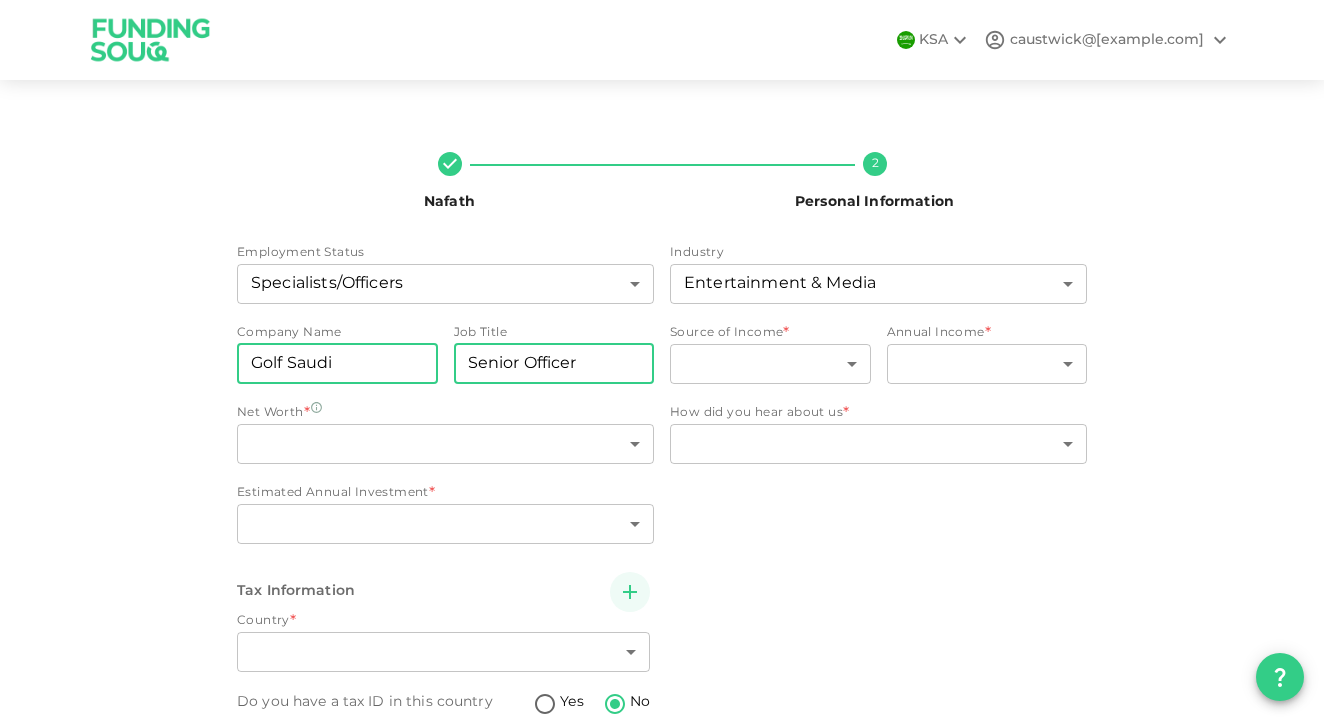 type on "Senior Officer" 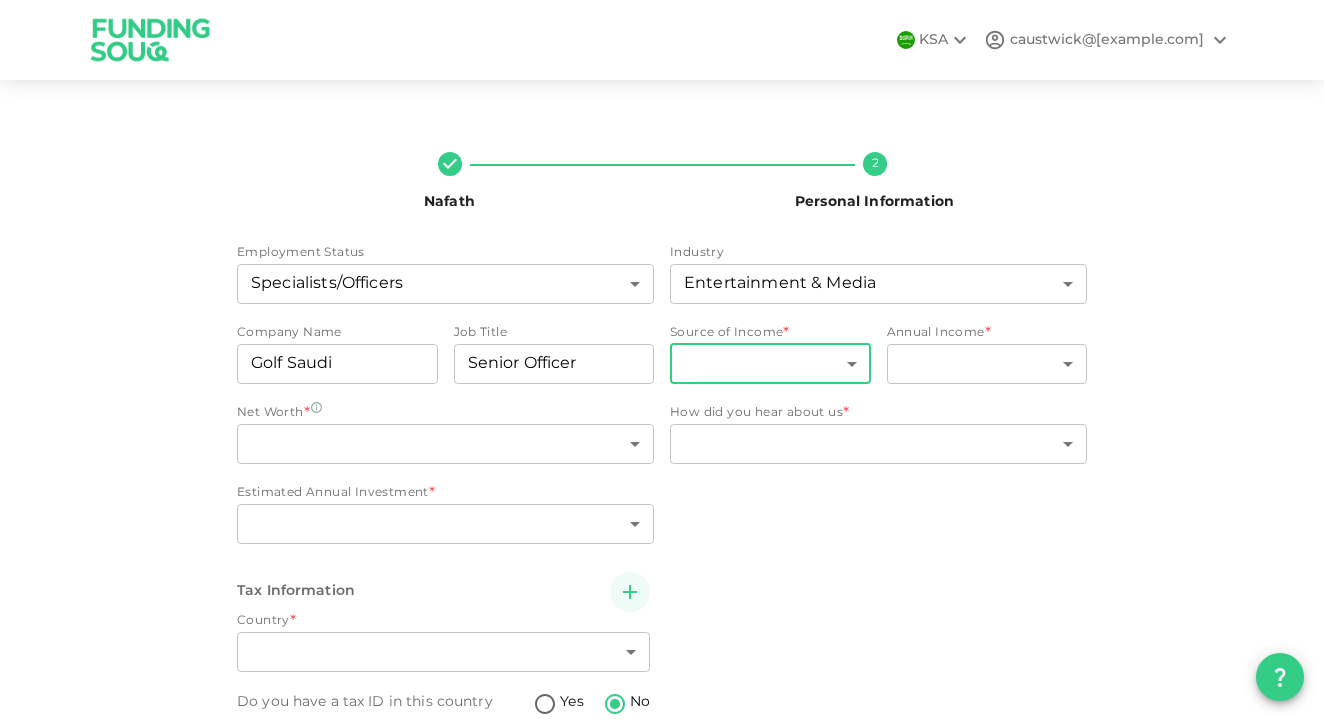 click on "KSA caustwick@hotmail.co.uk Nafath 2 Personal Information   Employment Status Specialists/Officers 7 ​   Industry Entertainment & Media 11 ​   Company Name companyName Golf Saudi companyName   Job Title jobTitle Senior Officer jobTitle   Source of Income * ​ ​   Annual Income * ​ ​   Net Worth * ​ ​   Estimated Annual Investment * ​ ​   How did you hear about us * ​ ​   Tax Information   Country * ​ ​ Do you have a tax ID in this country Yes No   Why not My country does not issue any tax-ID 1 ​ Back Next" at bounding box center (662, 360) 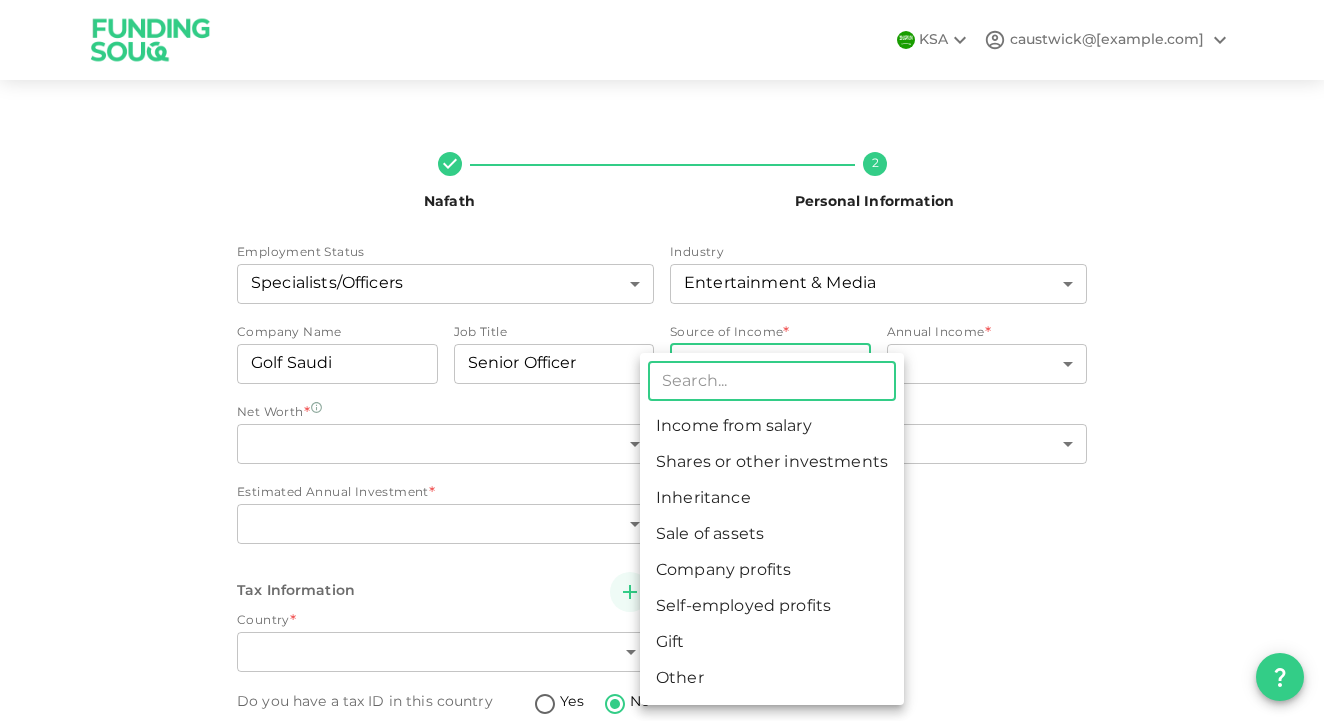 click on "Income from salary" at bounding box center (772, 427) 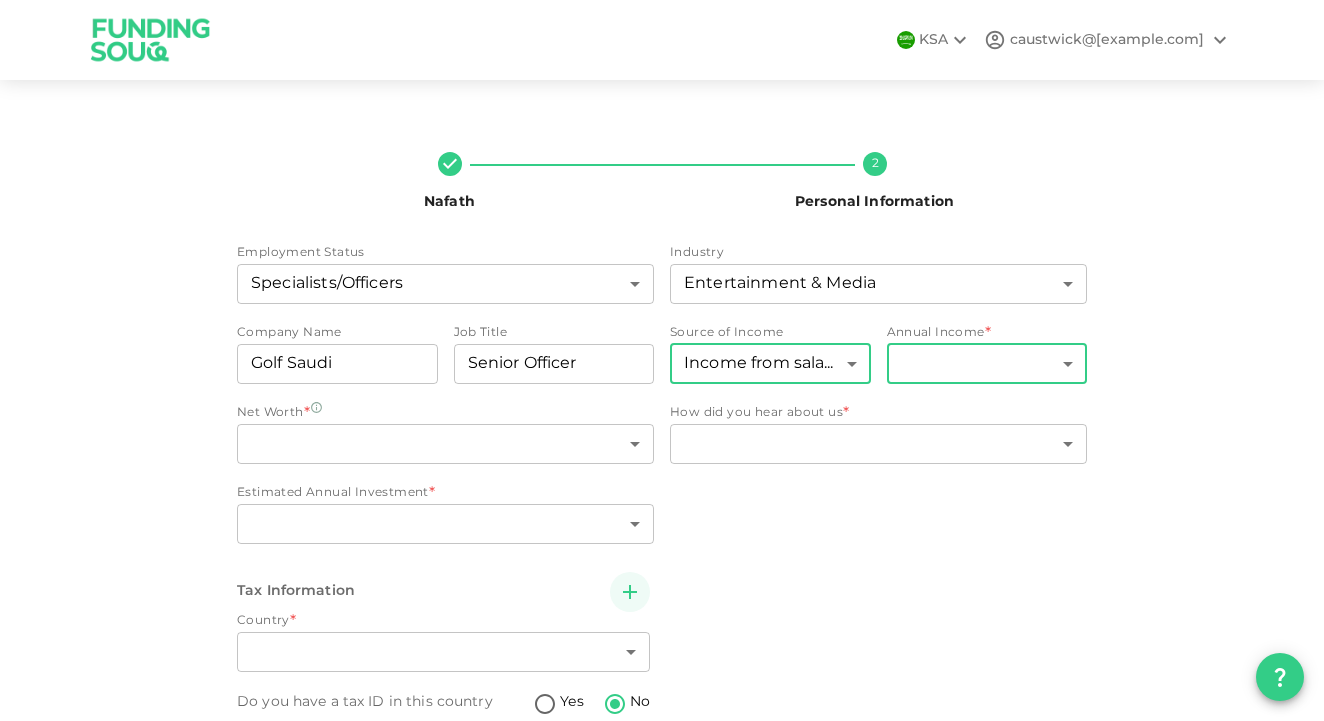 click on "KSA caustwick@hotmail.co.uk Nafath 2 Personal Information   Employment Status Specialists/Officers 7 ​   Industry Entertainment & Media 11 ​   Company Name companyName Golf Saudi companyName   Job Title jobTitle Senior Officer jobTitle   Source of Income Income from salary 1 ​   Annual Income * ​ ​   Net Worth * ​ ​   Estimated Annual Investment * ​ ​   How did you hear about us * ​ ​   Tax Information   Country * ​ ​ Do you have a tax ID in this country Yes No   Why not My country does not issue any tax-ID 1 ​ Back Next" at bounding box center (662, 360) 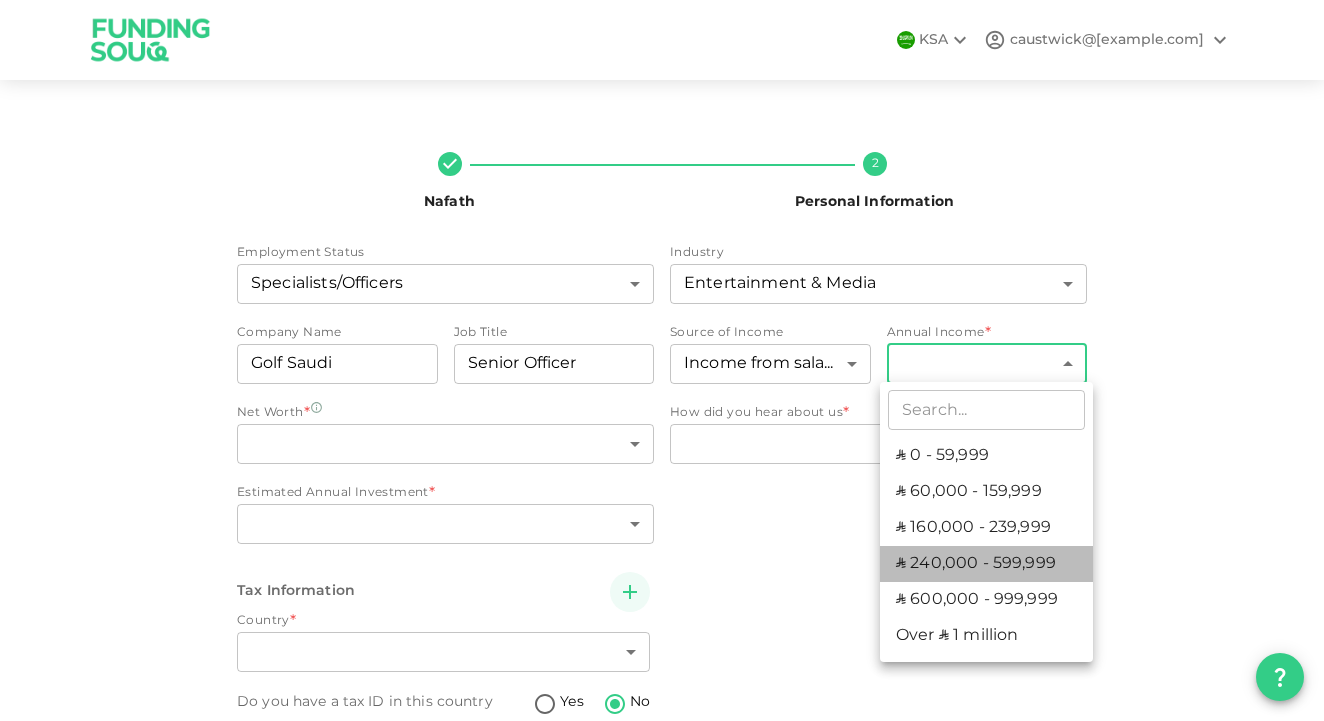 click on "ʢ 240,000 - 599,999" at bounding box center (986, 564) 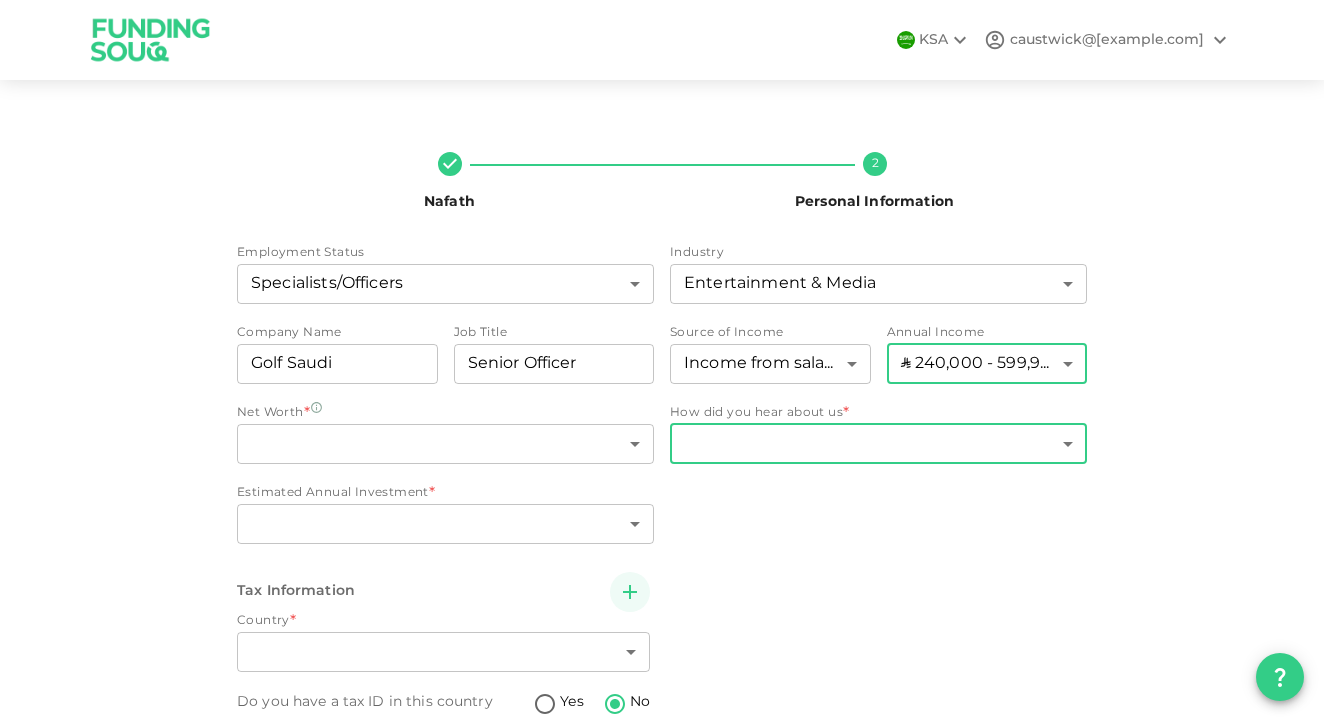 click on "KSA caustwick@hotmail.co.uk Nafath 2 Personal Information   Employment Status Specialists/Officers 7 ​   Industry Entertainment & Media 11 ​   Company Name companyName Golf Saudi companyName   Job Title jobTitle Senior Officer jobTitle   Source of Income Income from salary 1 ​   Annual Income ʢ 240,000 - 599,999 4 ​   Net Worth * ​ ​   Estimated Annual Investment * ​ ​   How did you hear about us * ​ ​   Tax Information   Country * ​ ​ Do you have a tax ID in this country Yes No   Why not My country does not issue any tax-ID 1 ​ Back Next" at bounding box center [662, 360] 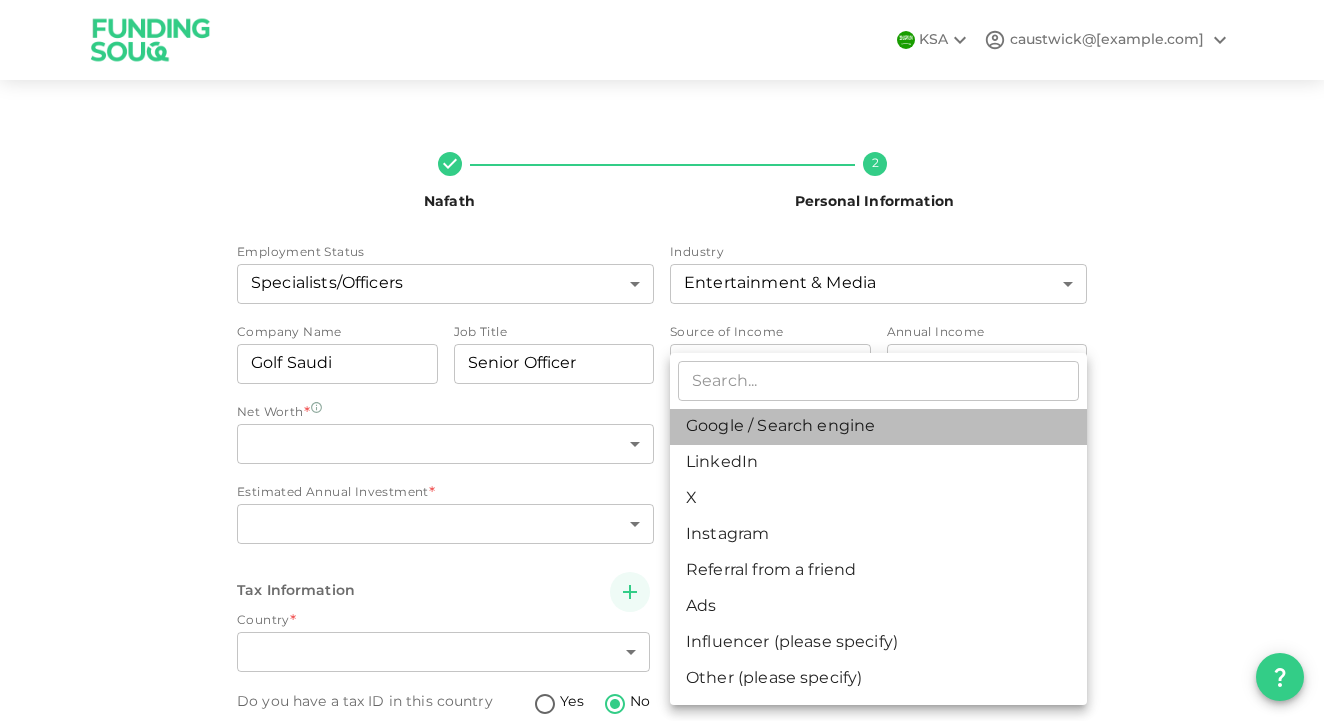 click on "Google / Search engine" at bounding box center [878, 427] 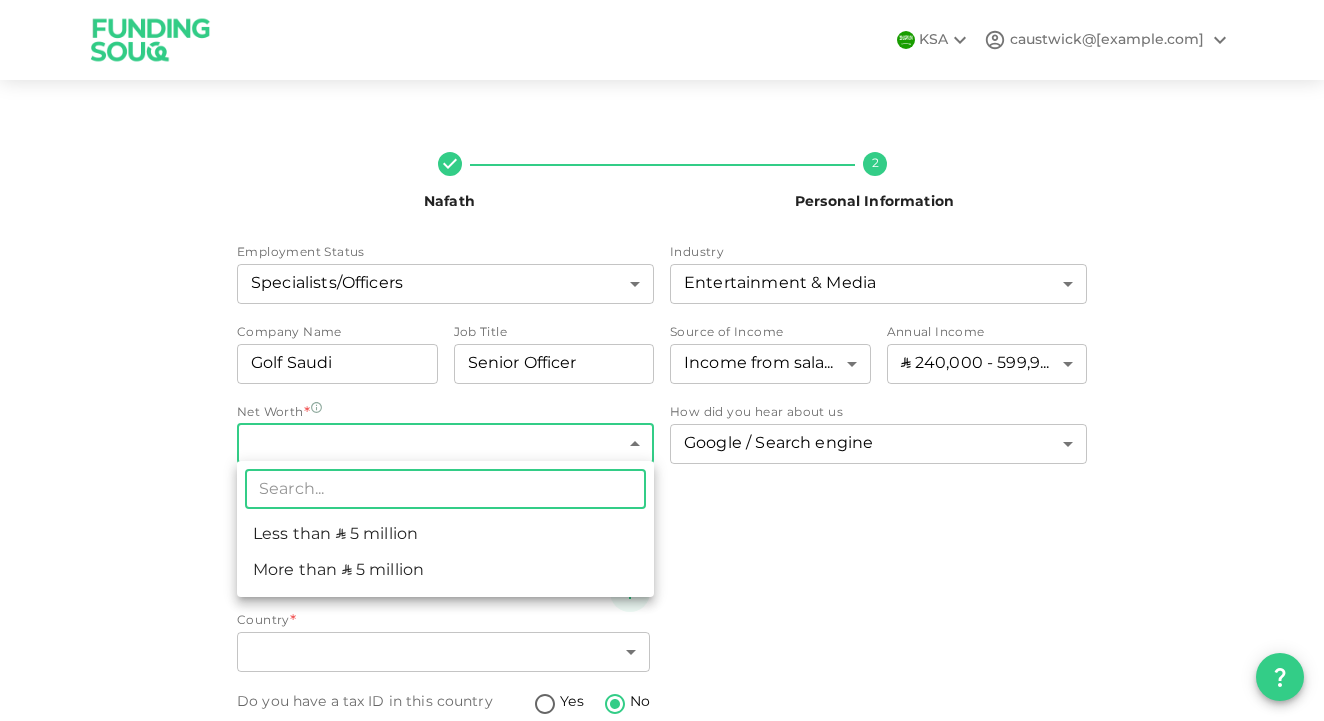 click on "KSA caustwick@hotmail.co.uk Nafath 2 Personal Information   Employment Status Specialists/Officers 7 ​   Industry Entertainment & Media 11 ​   Company Name companyName Golf Saudi companyName   Job Title jobTitle Senior Officer jobTitle   Source of Income Income from salary 1 ​   Annual Income ʢ 240,000 - 599,999 4 ​   Net Worth * ​ ​   Estimated Annual Investment * ​ ​   How did you hear about us Google / Search engine 1 ​   Tax Information   Country * ​ ​ Do you have a tax ID in this country Yes No   Why not My country does not issue any tax-ID 1 ​ Back Next
​ Less than ʢ 5 million More than ʢ 5 million" at bounding box center [662, 360] 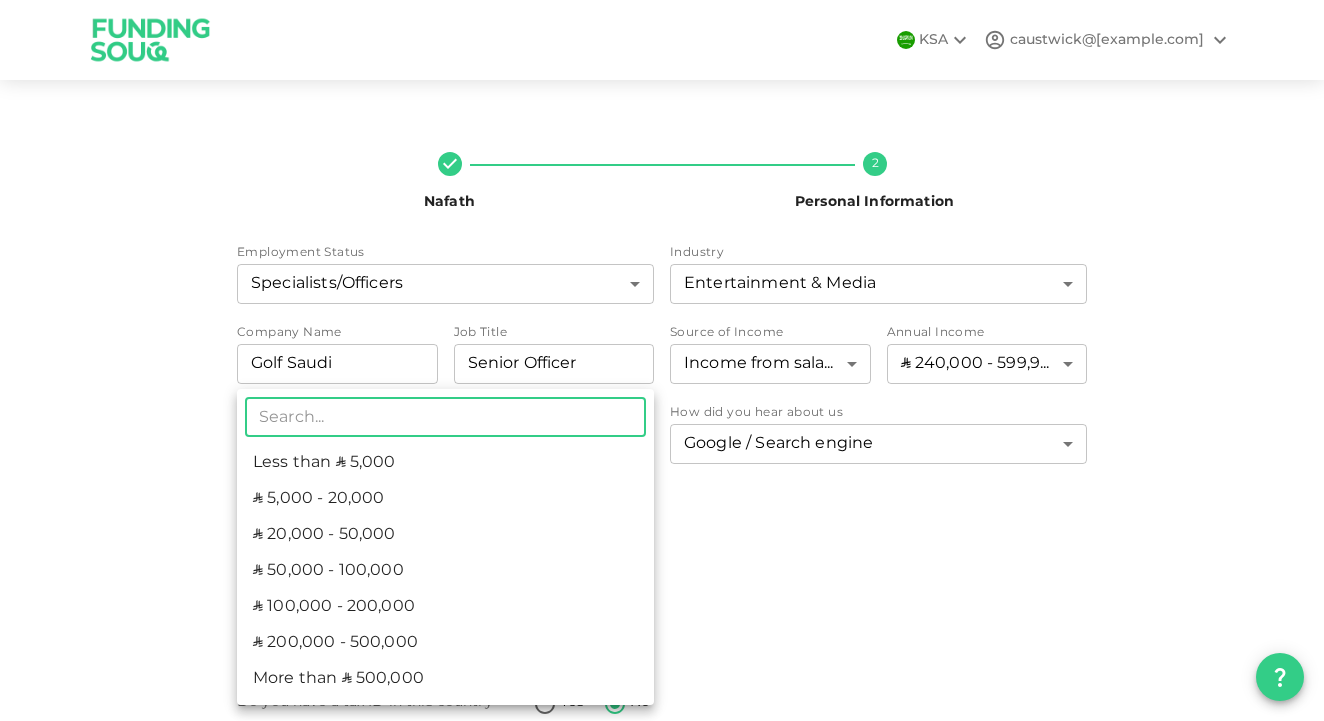 click on "KSA caustwick@hotmail.co.uk Nafath 2 Personal Information   Employment Status Specialists/Officers 7 ​   Industry Entertainment & Media 11 ​   Company Name companyName Golf Saudi companyName   Job Title jobTitle Senior Officer jobTitle   Source of Income Income from salary 1 ​   Annual Income ʢ 240,000 - 599,999 4 ​   Net Worth Less than ʢ 5 million 1 ​   Estimated Annual Investment * ​ ​   How did you hear about us Google / Search engine 1 ​   Tax Information   Country * ​ ​ Do you have a tax ID in this country Yes No   Why not My country does not issue any tax-ID 1 ​ Back Next
​ Less than ʢ 5,000 ʢ 5,000 - 20,000 ʢ 20,000 - 50,000 ʢ 50,000 - 100,000 ʢ 100,000 - 200,000 ʢ 200,000 - 500,000 More than ʢ 500,000" at bounding box center (662, 360) 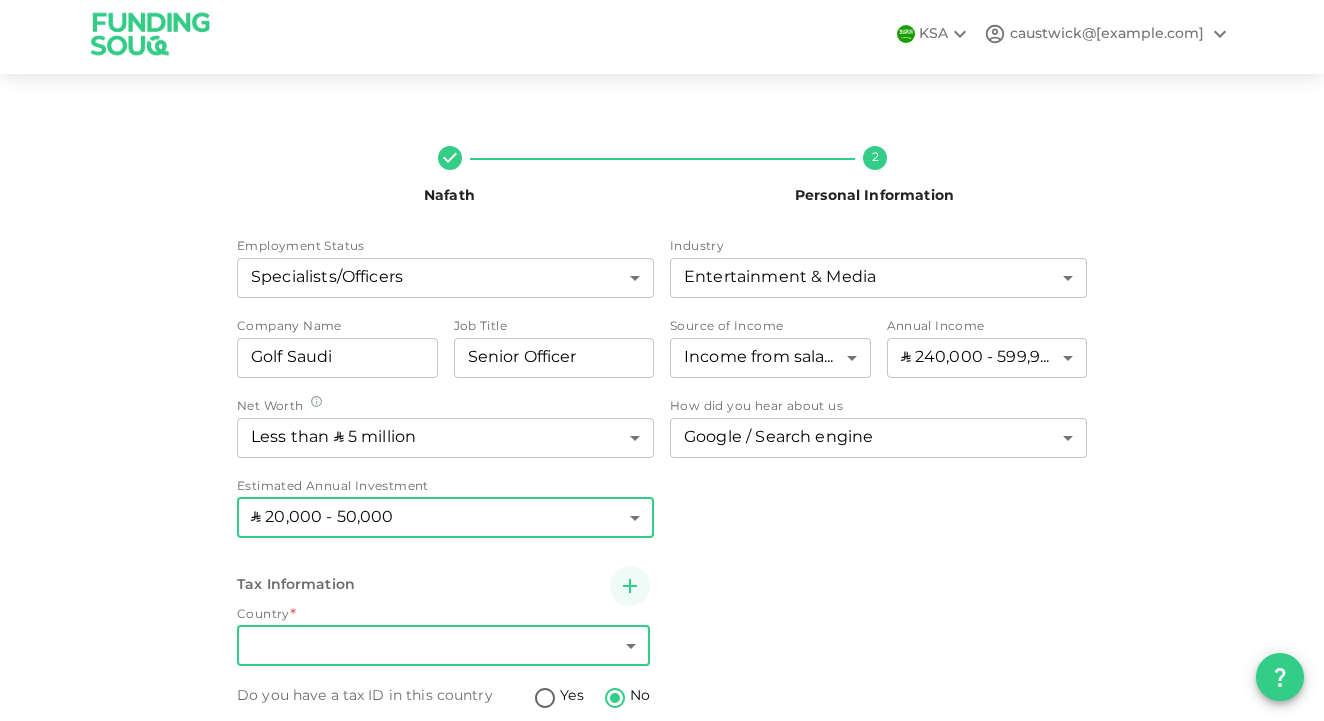 scroll, scrollTop: 7, scrollLeft: 0, axis: vertical 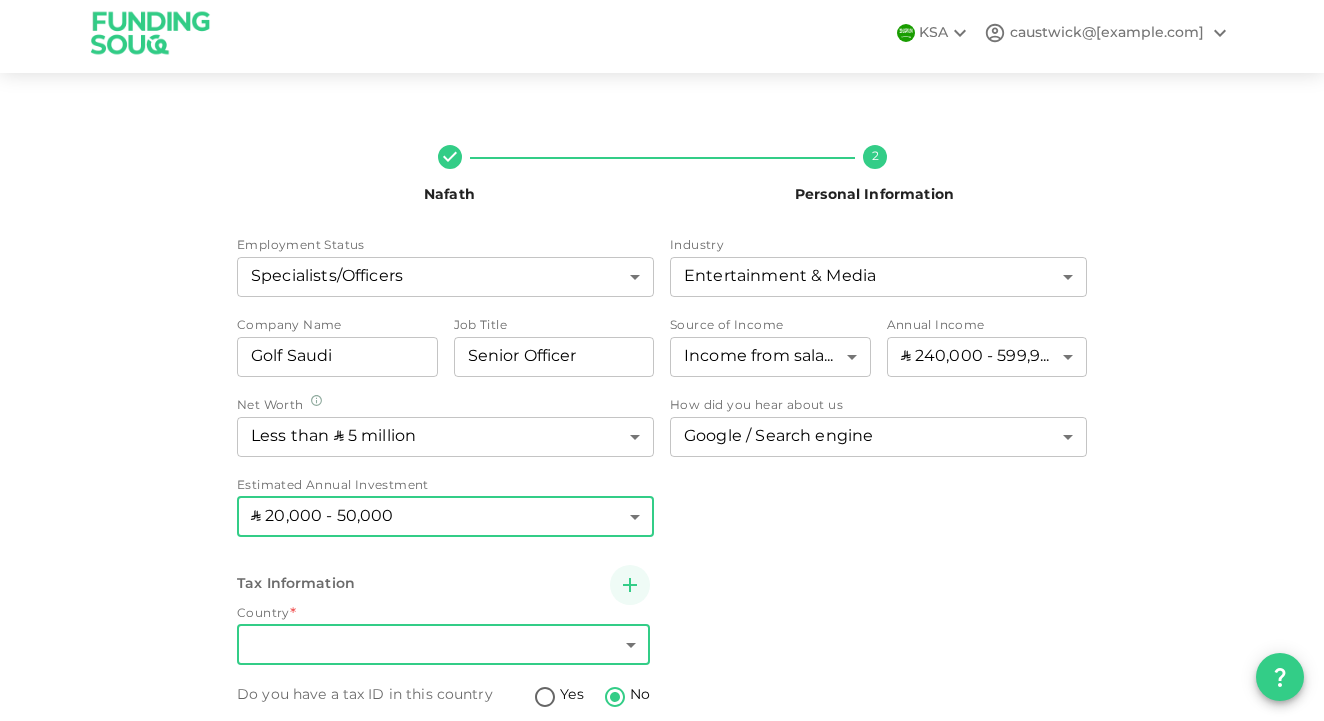 click on "KSA caustwick@hotmail.co.uk Nafath 2 Personal Information   Employment Status Specialists/Officers 7 ​   Industry Entertainment & Media 11 ​   Company Name companyName Golf Saudi companyName   Job Title jobTitle Senior Officer jobTitle   Source of Income Income from salary 1 ​   Annual Income ʢ 240,000 - 599,999 4 ​   Net Worth Less than ʢ 5 million 1 ​   Estimated Annual Investment ʢ 20,000 - 50,000 3 ​   How did you hear about us Google / Search engine 1 ​   Tax Information   Country * ​ ​ Do you have a tax ID in this country Yes No   Why not My country does not issue any tax-ID 1 ​ Back Next" at bounding box center [662, 360] 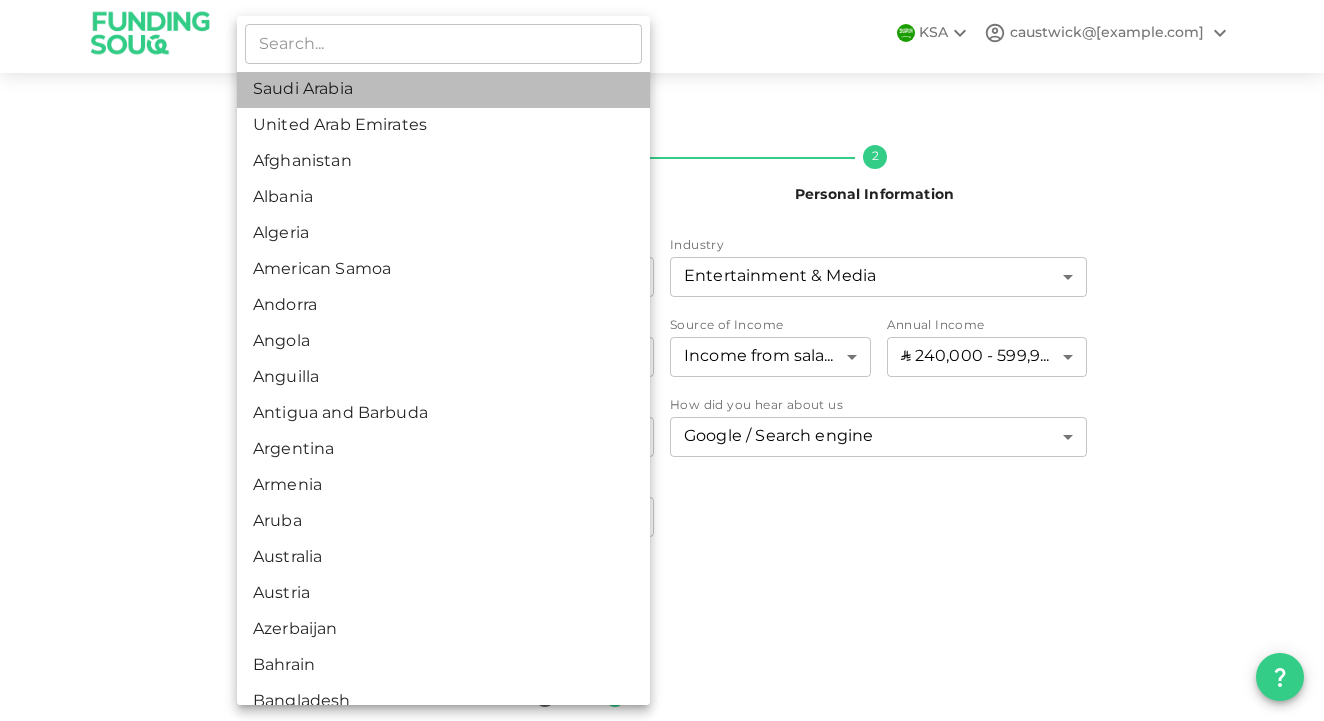 click on "Saudi Arabia" at bounding box center [443, 90] 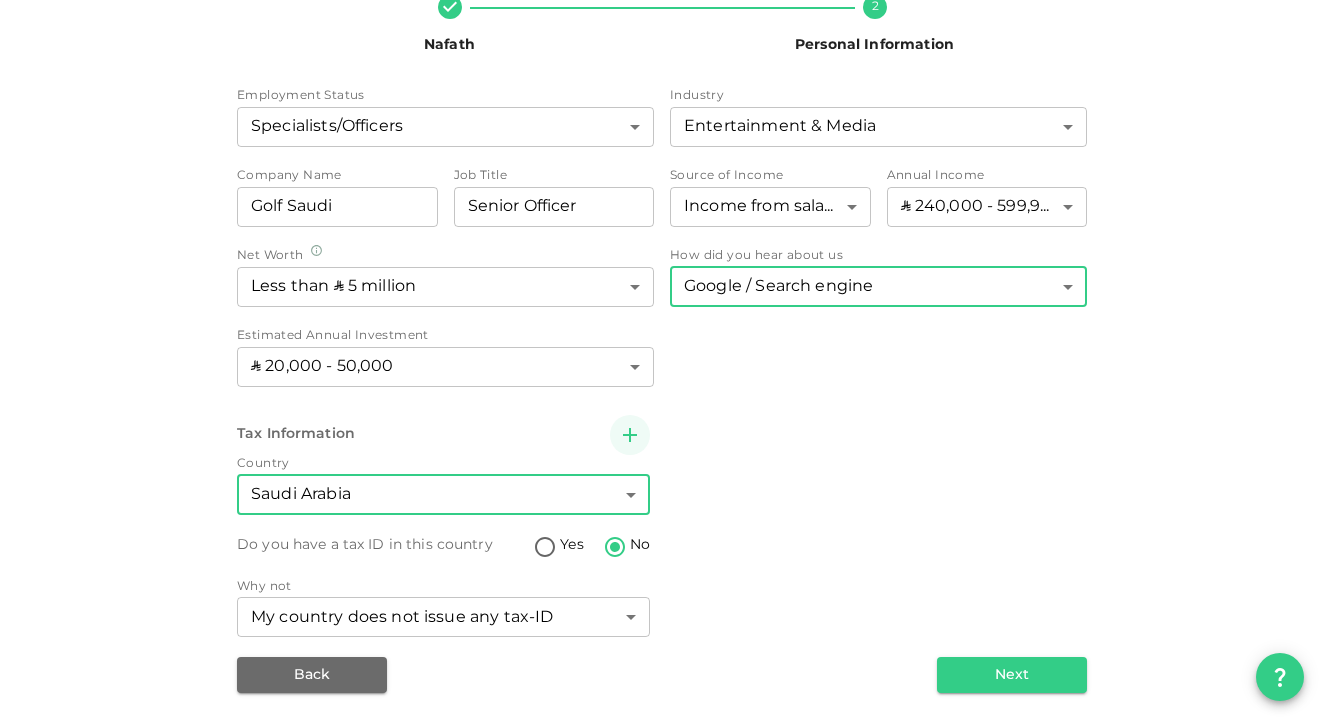 scroll, scrollTop: 156, scrollLeft: 0, axis: vertical 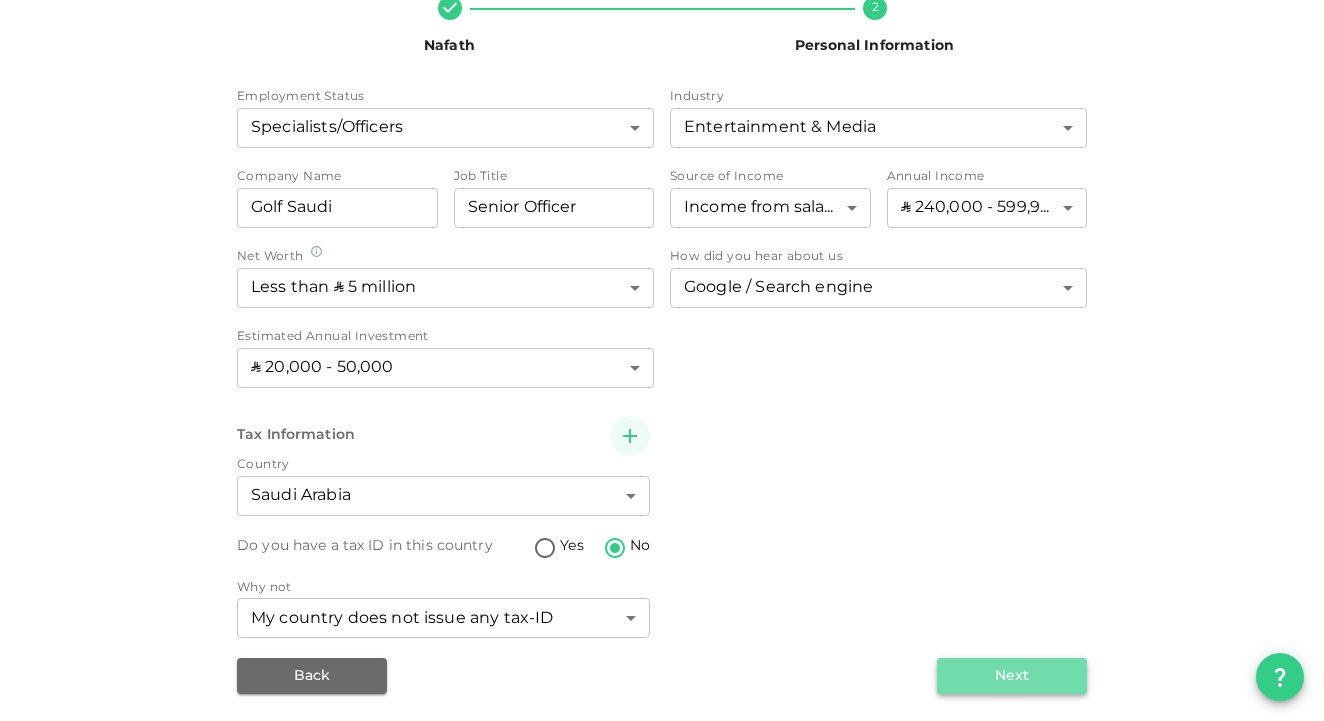 click on "Next" at bounding box center (1012, 676) 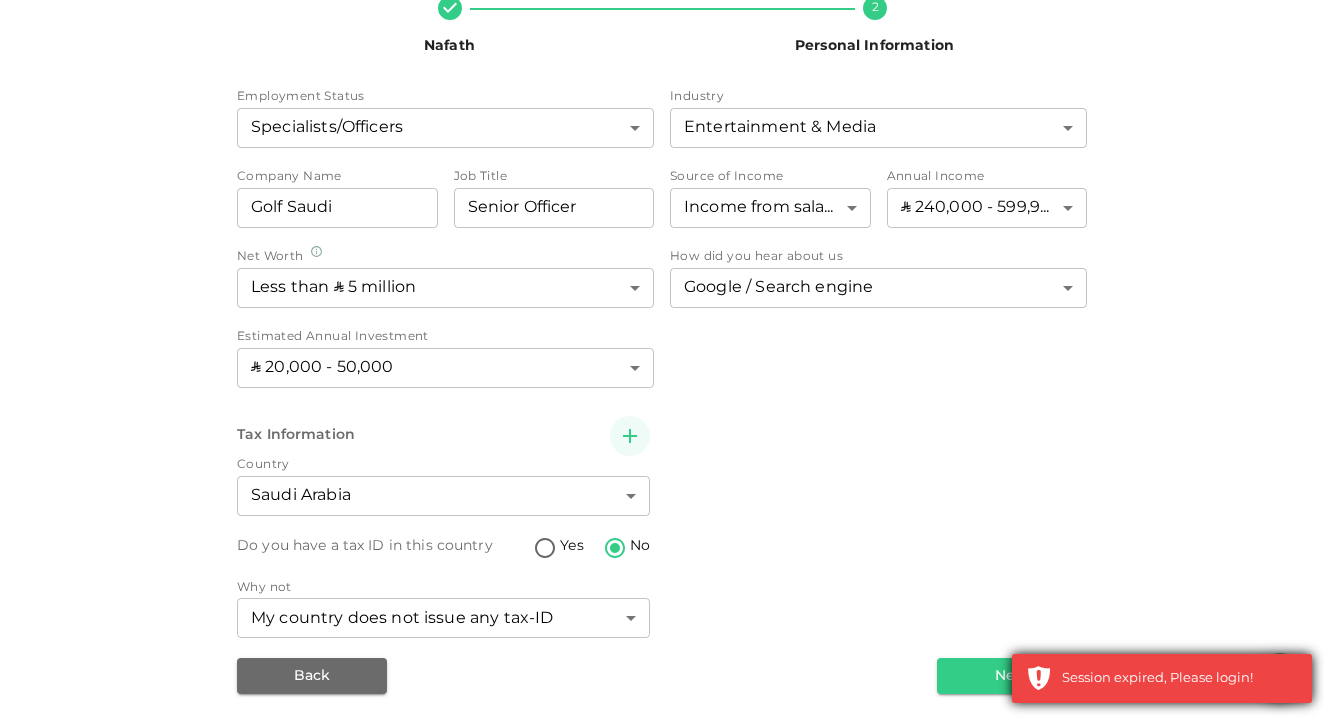 scroll, scrollTop: 8, scrollLeft: 0, axis: vertical 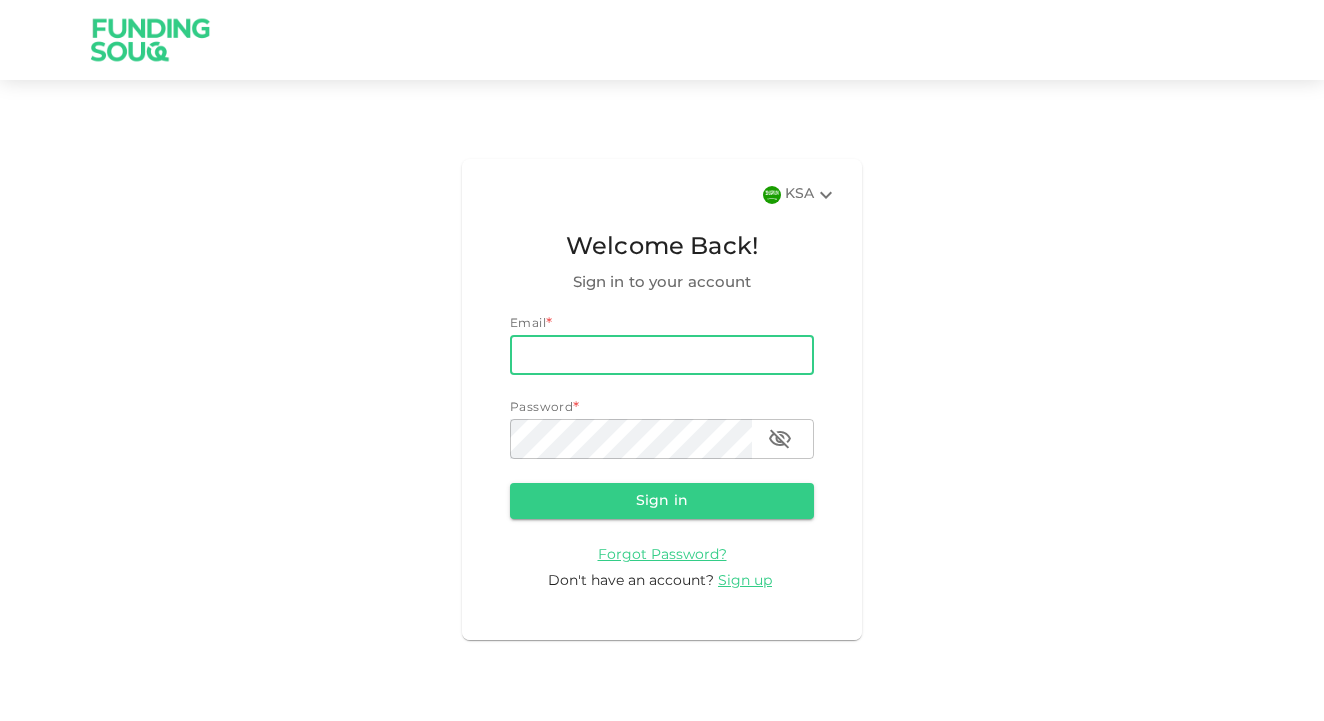 type on "[USERNAME]@example.com" 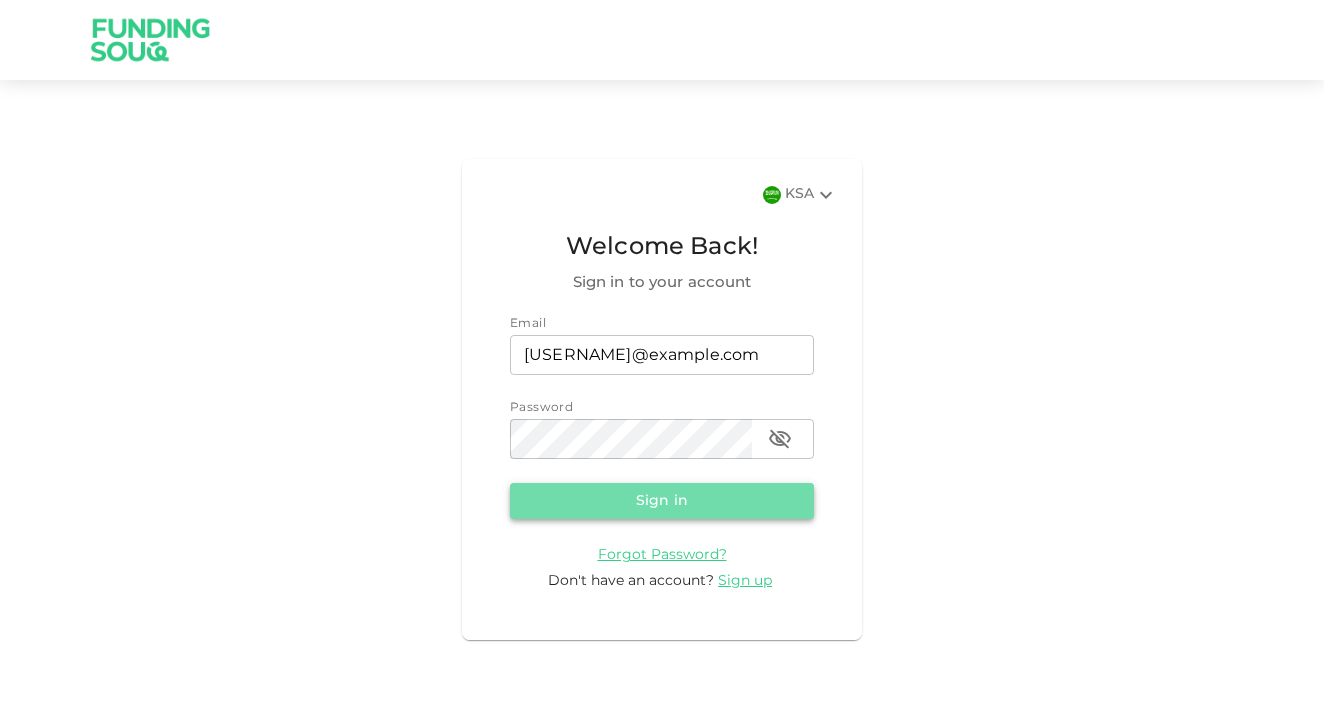 click on "Sign in" at bounding box center [662, 501] 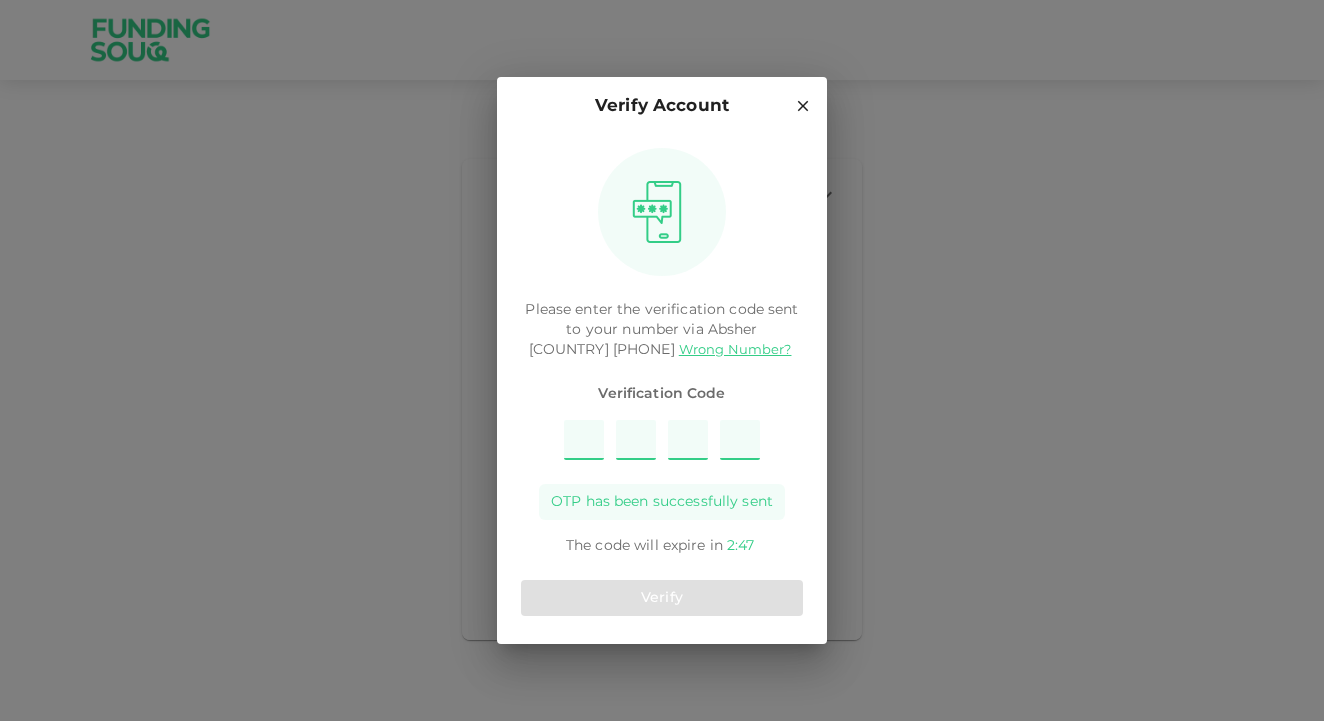 type on "5" 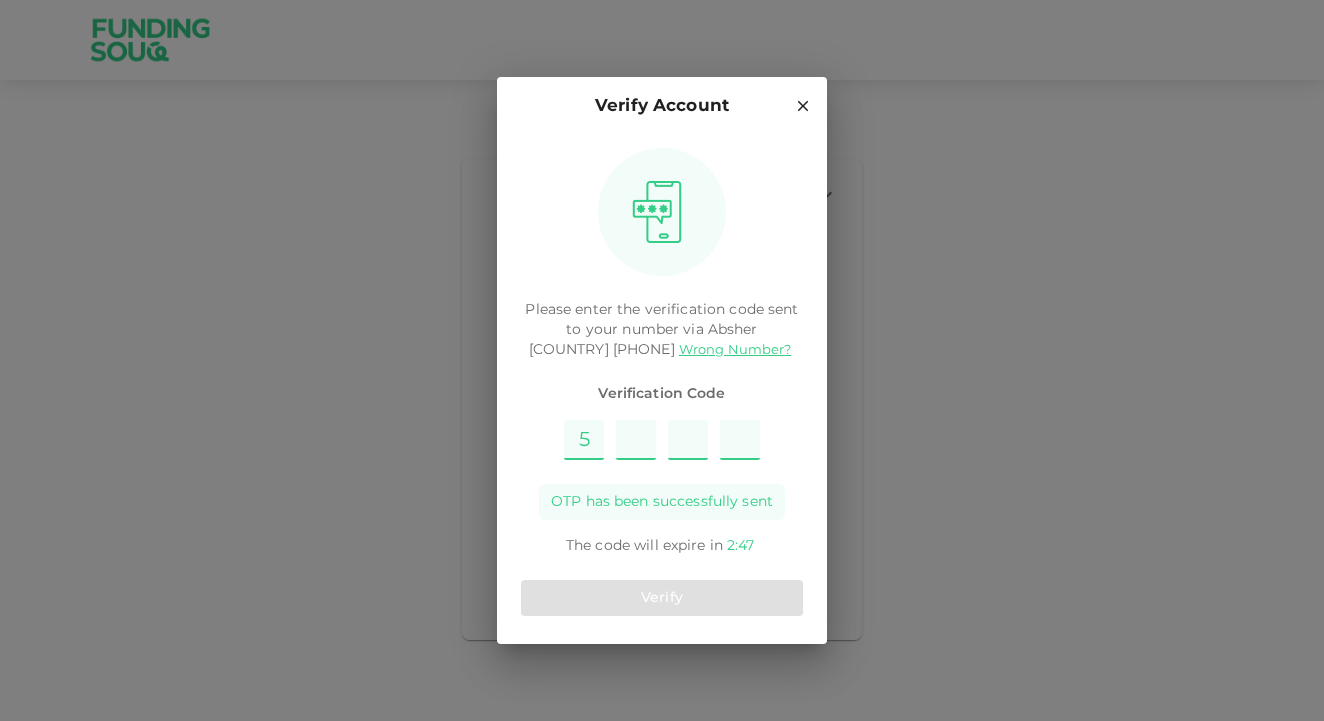 type on "4" 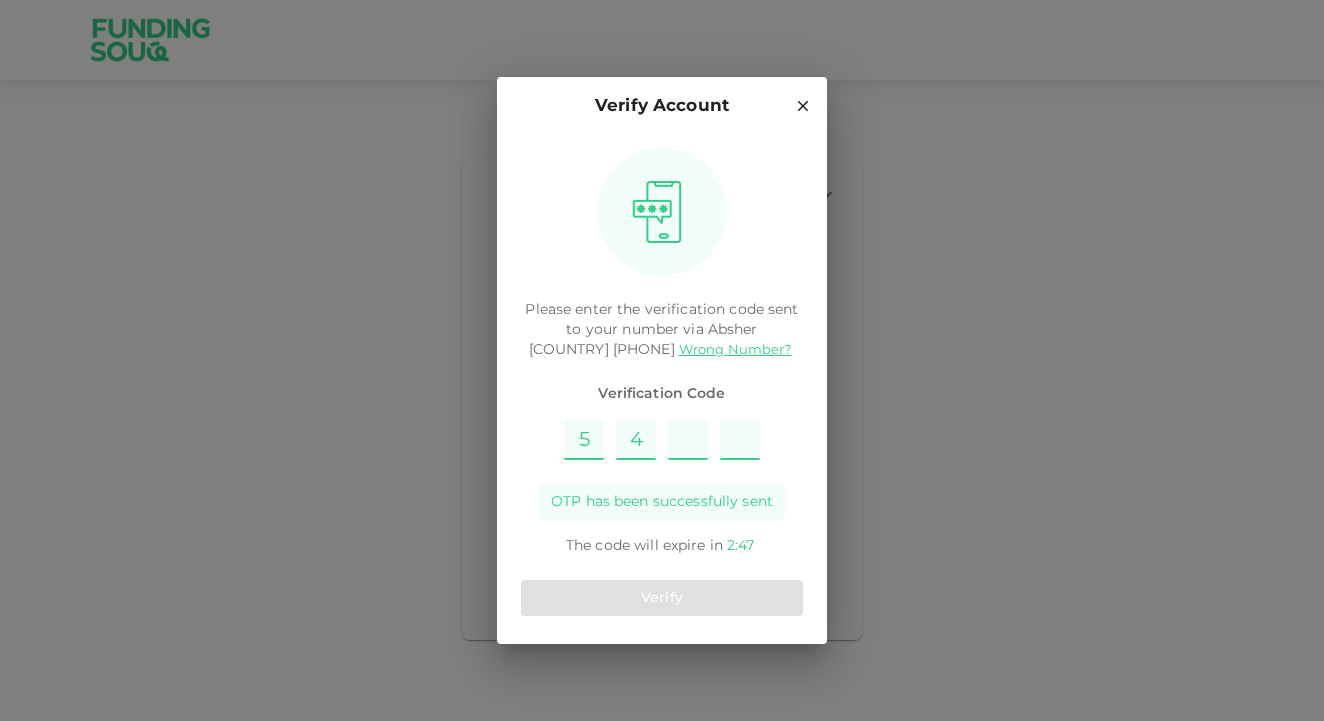 type on "7" 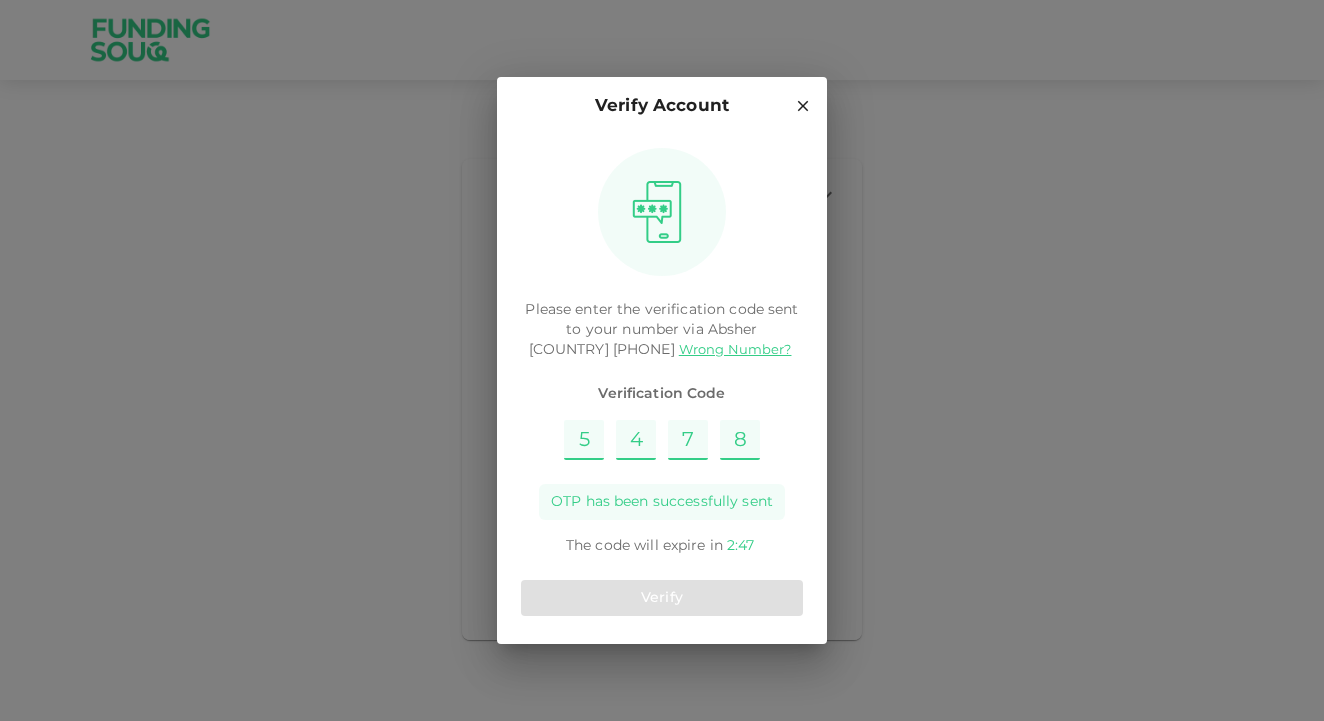 type on "8" 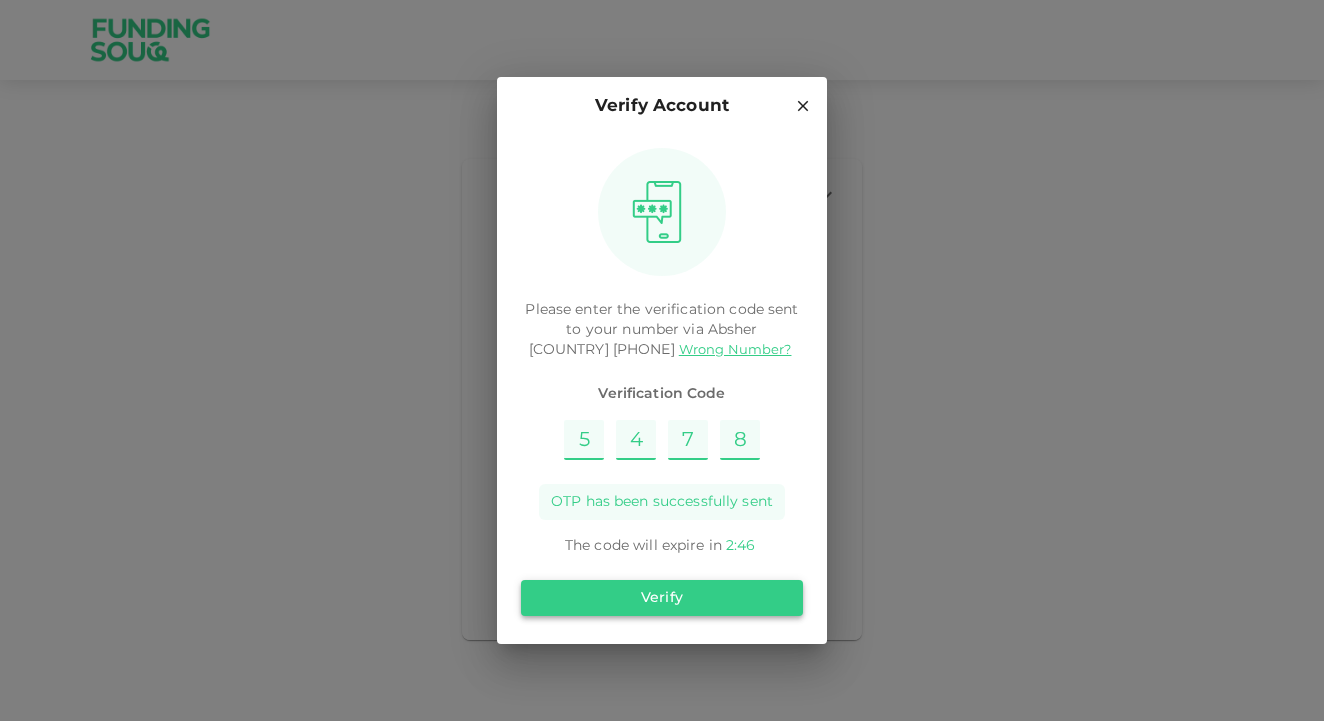 click on "Verify" at bounding box center [662, 598] 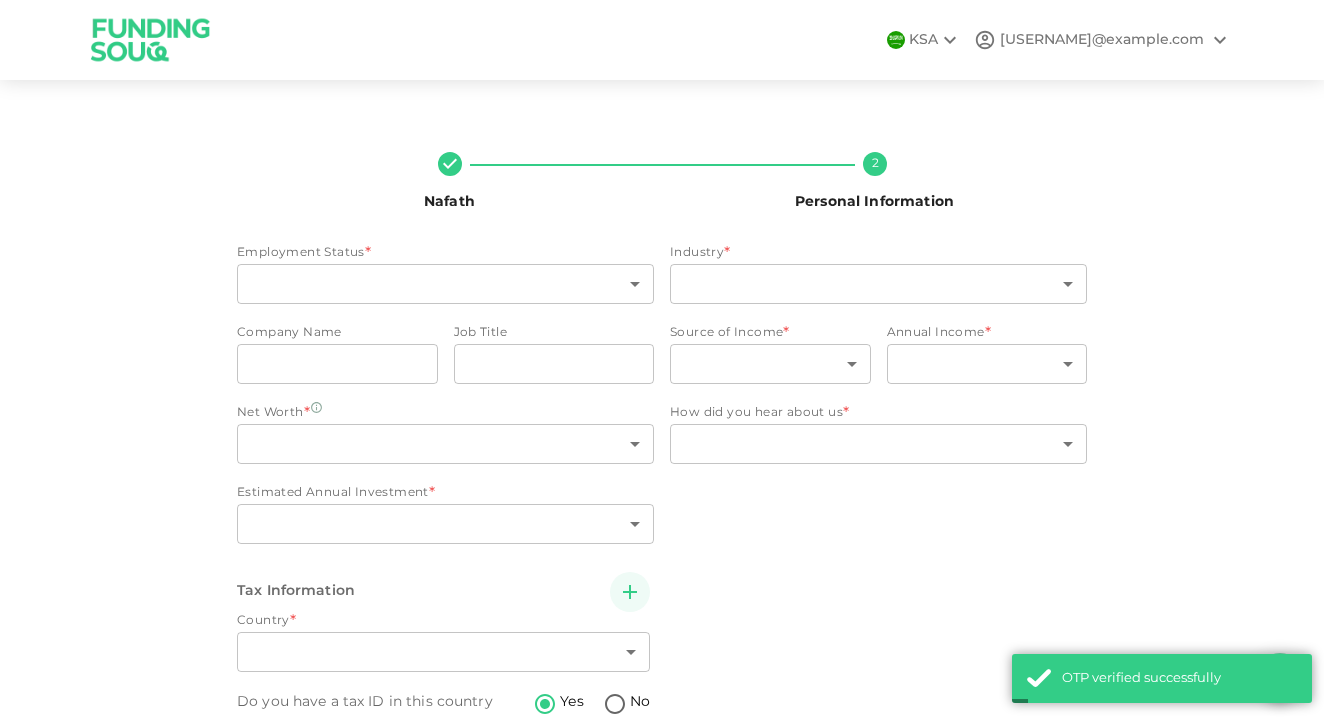 click at bounding box center (151, 39) 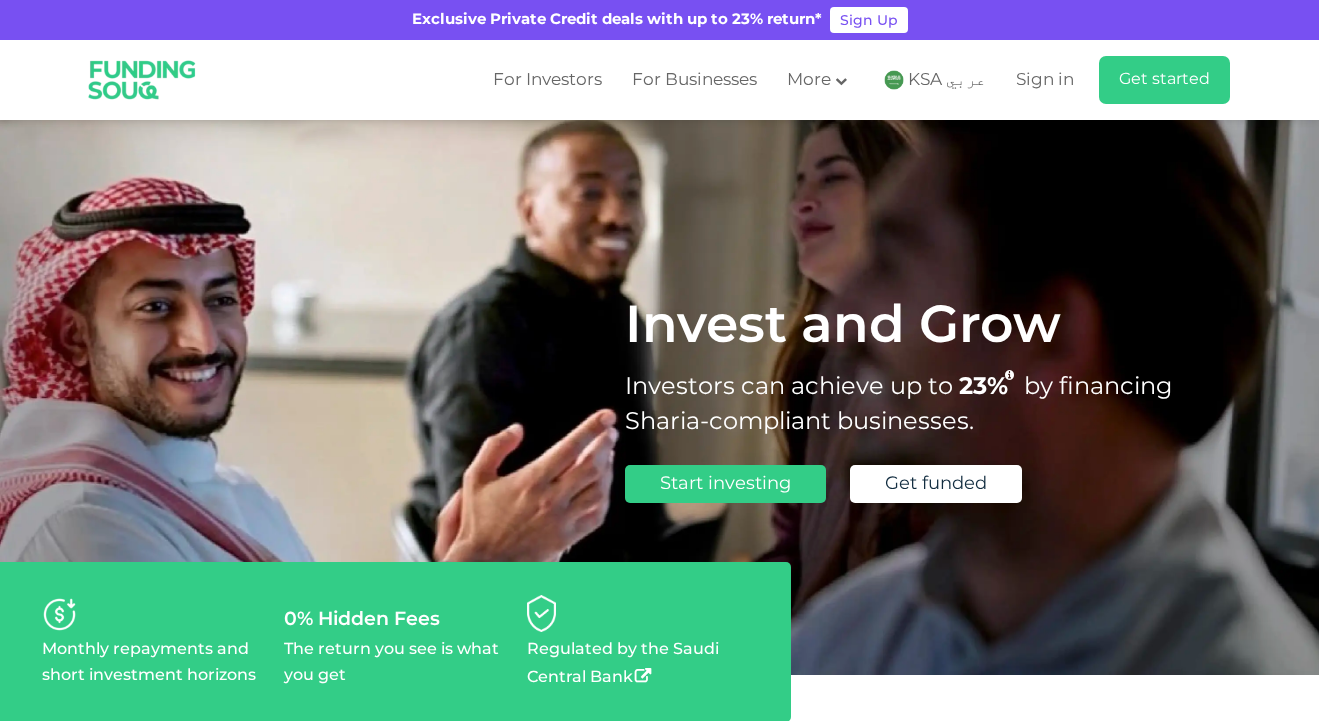scroll, scrollTop: 0, scrollLeft: 0, axis: both 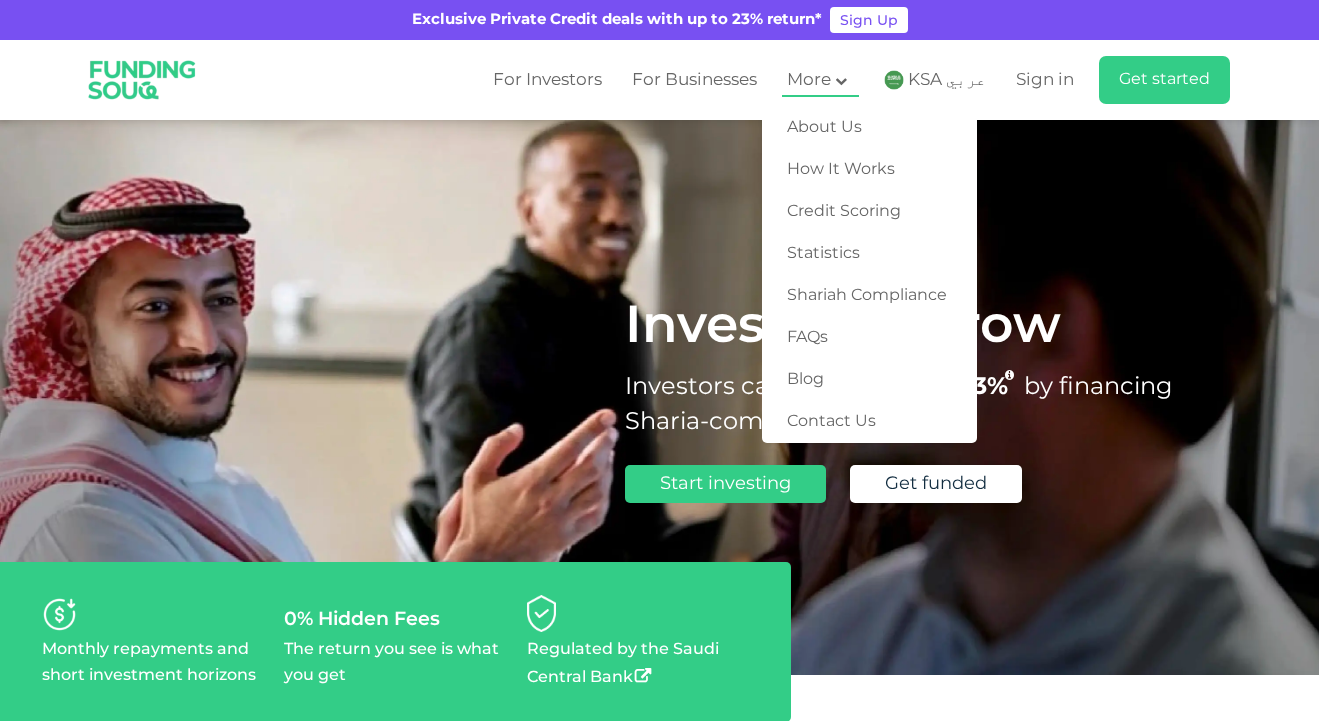 click on "More" at bounding box center [809, 80] 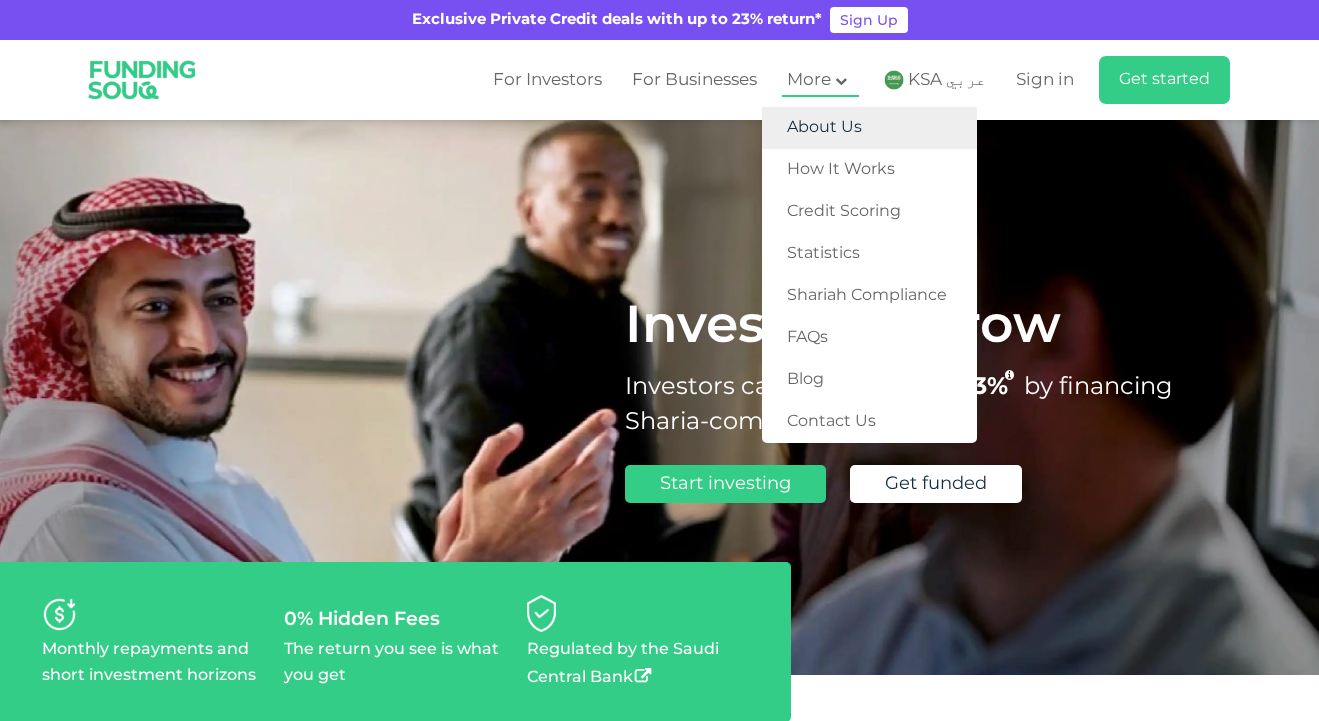 click on "About Us" at bounding box center (869, 128) 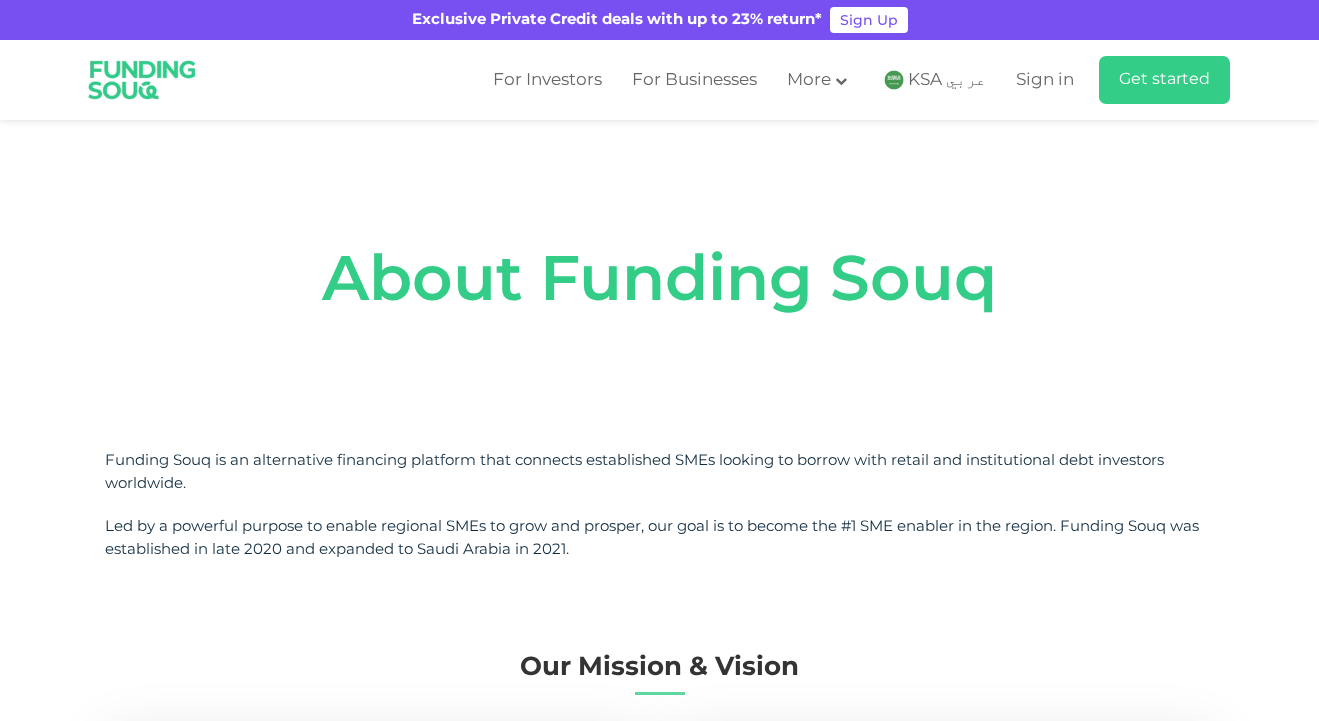 scroll, scrollTop: 0, scrollLeft: 0, axis: both 